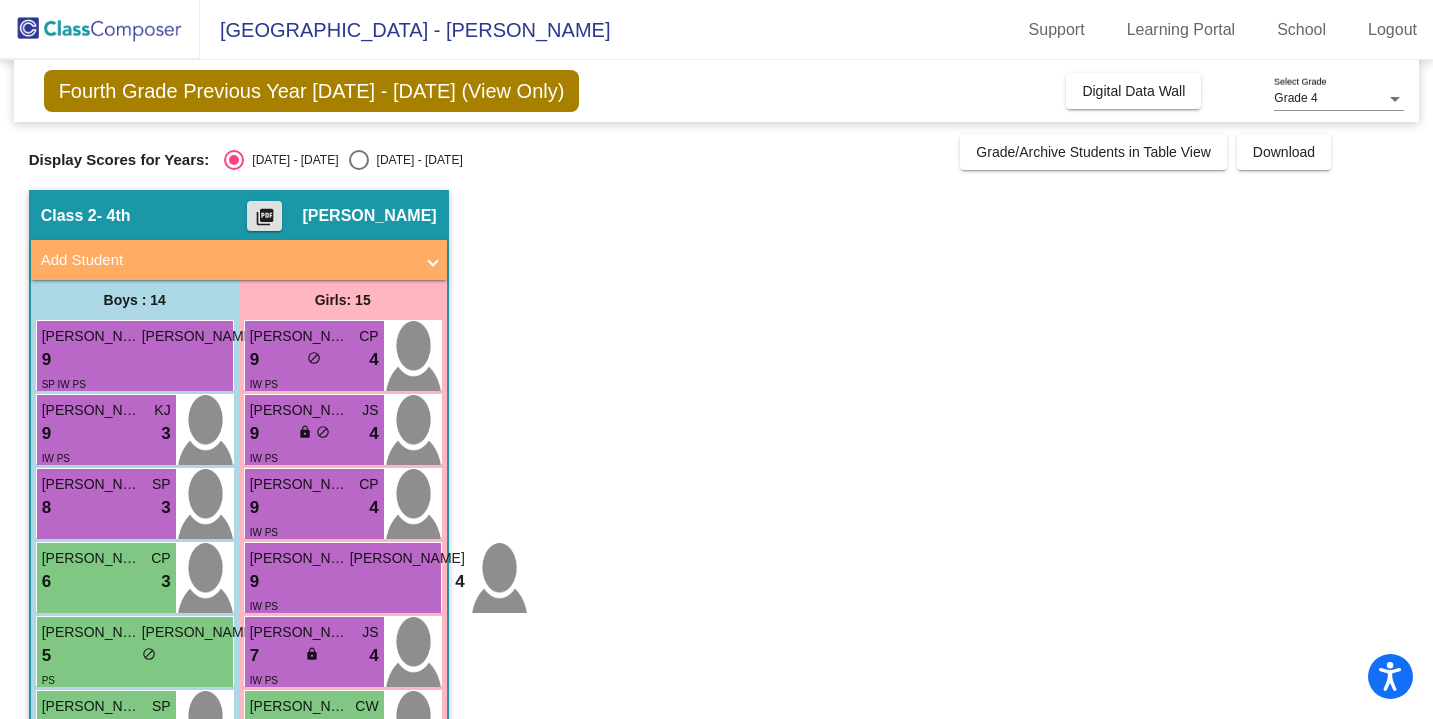 scroll, scrollTop: 0, scrollLeft: 0, axis: both 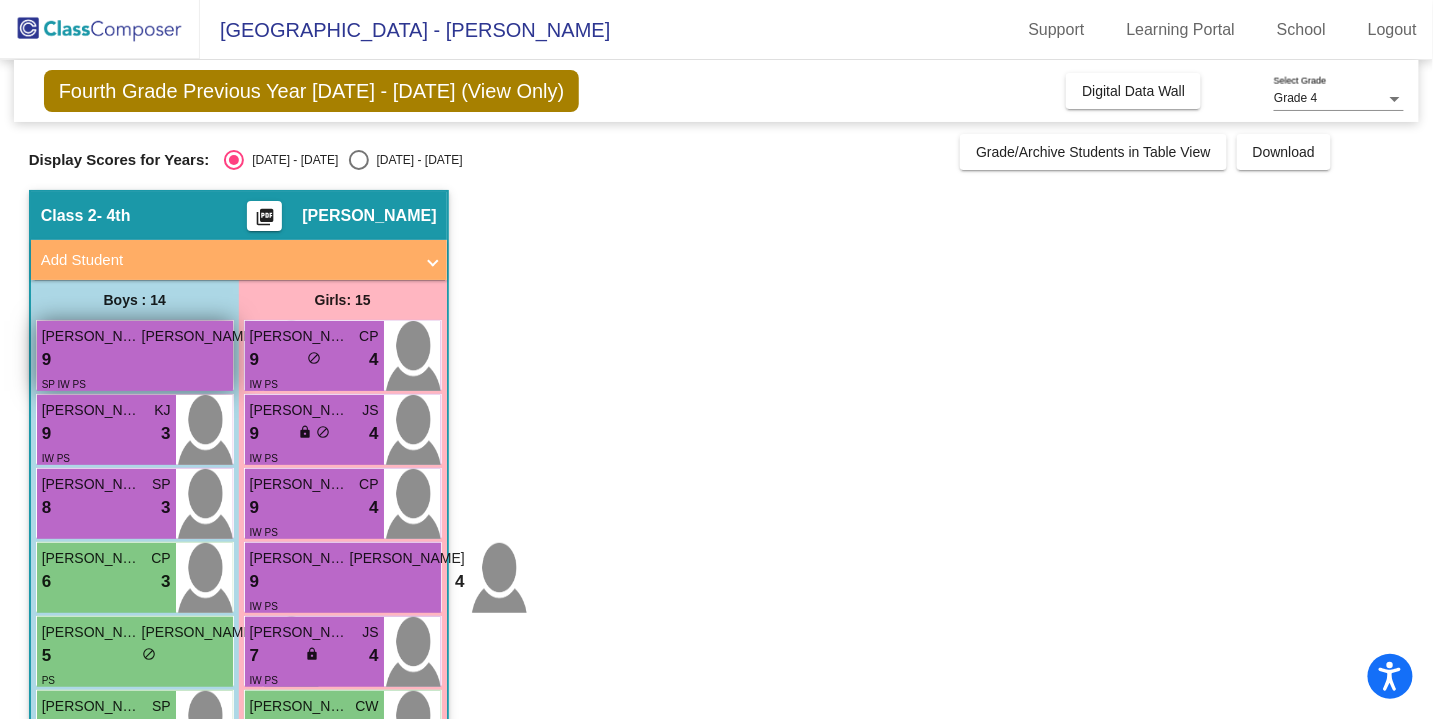 click on "9 lock do_not_disturb_alt 4" at bounding box center [149, 360] 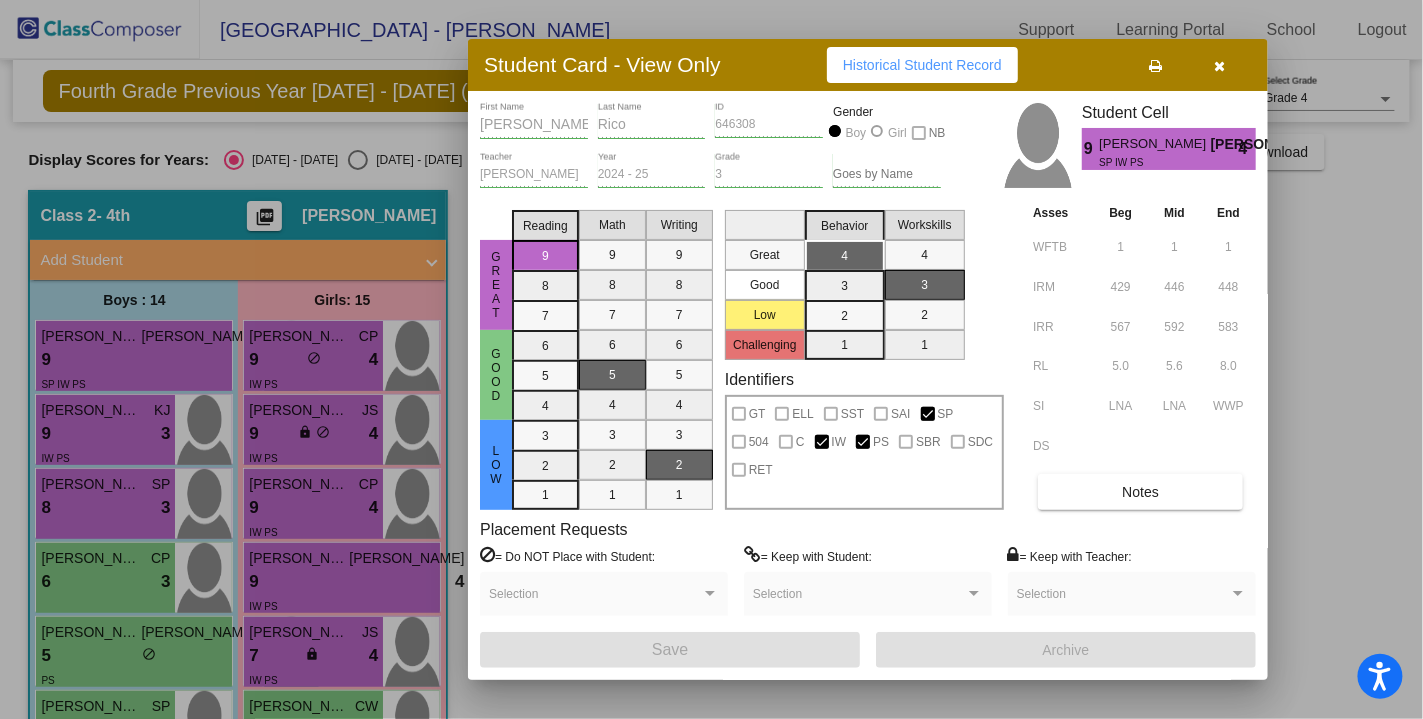 click at bounding box center [711, 359] 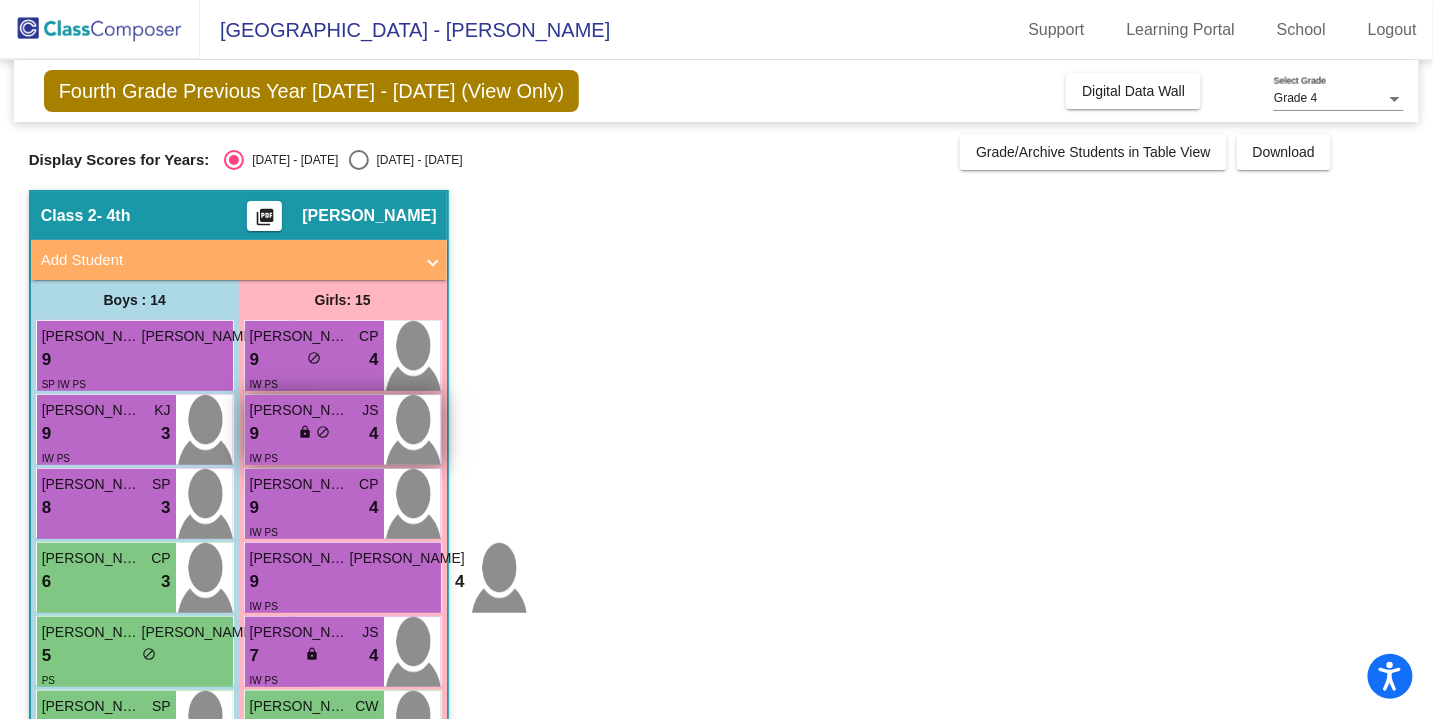 click on "IW PS" at bounding box center (264, 458) 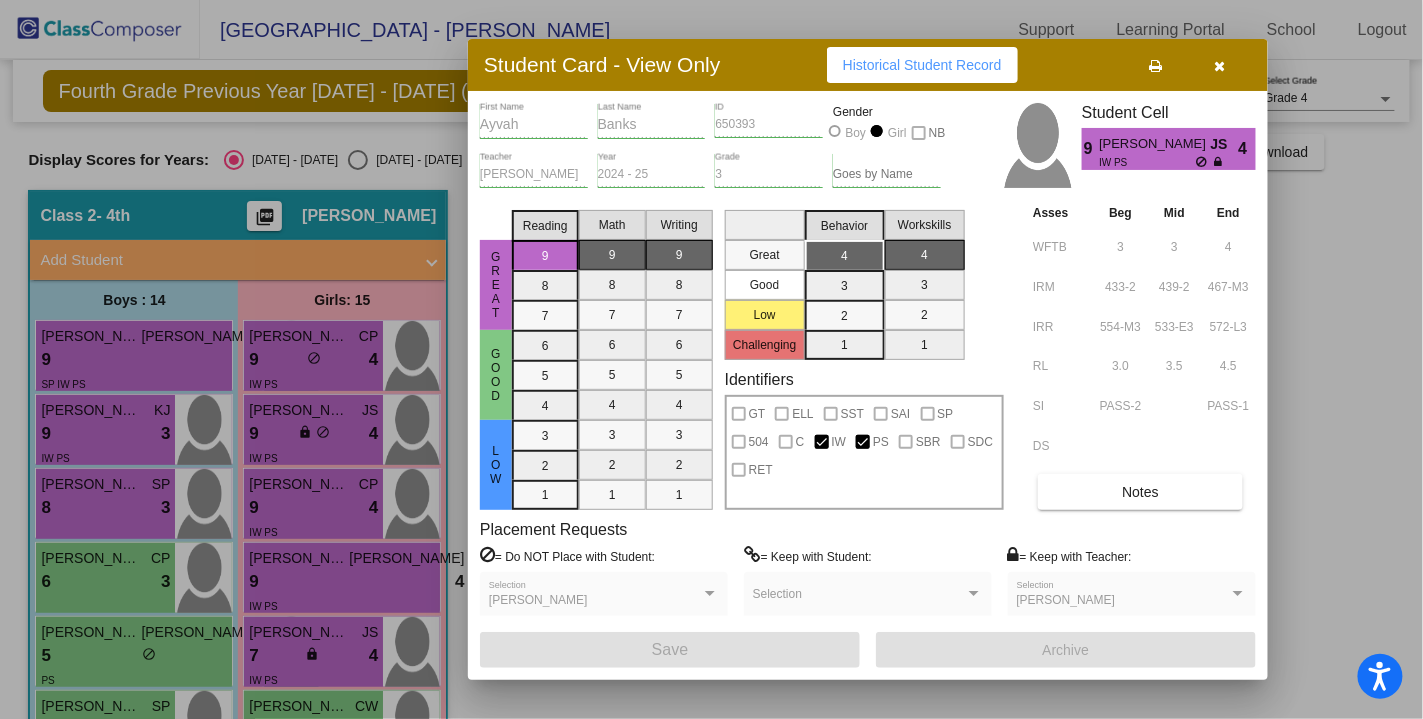 click at bounding box center [711, 359] 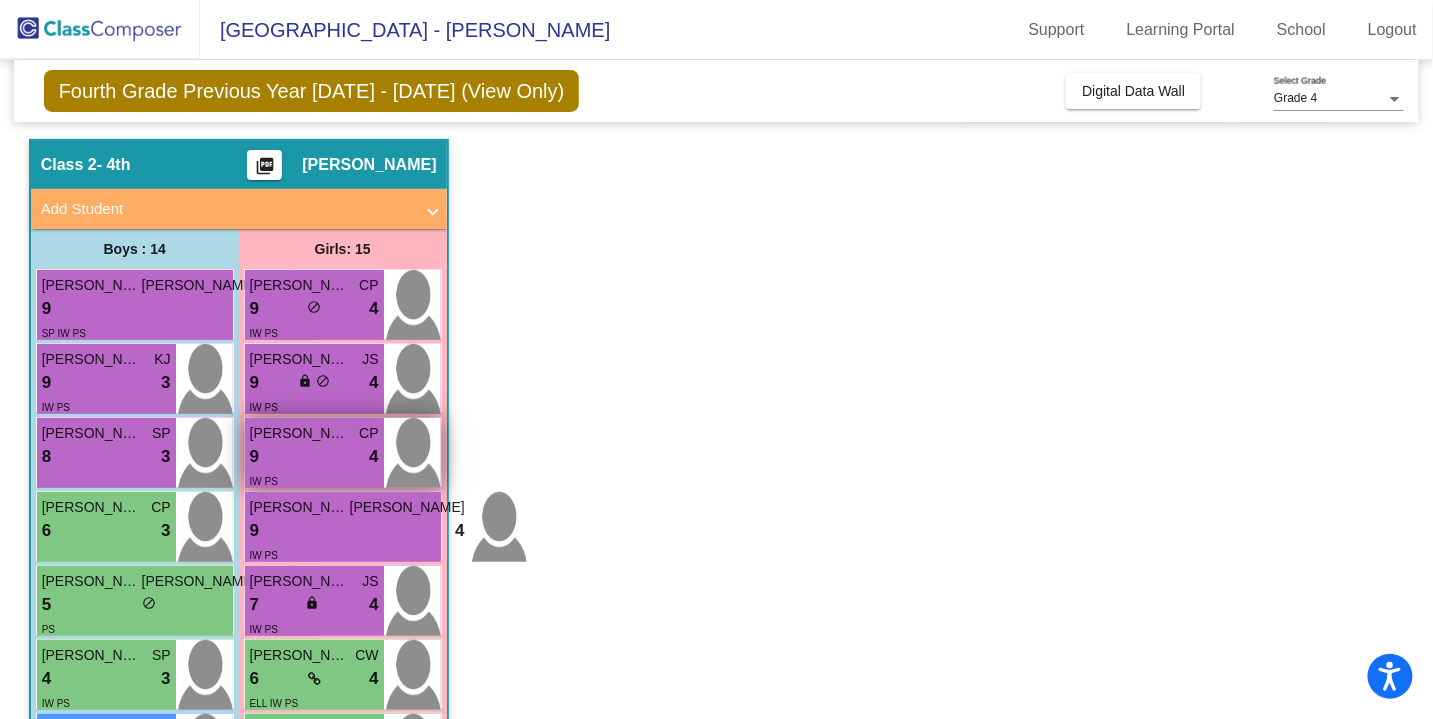 scroll, scrollTop: 63, scrollLeft: 0, axis: vertical 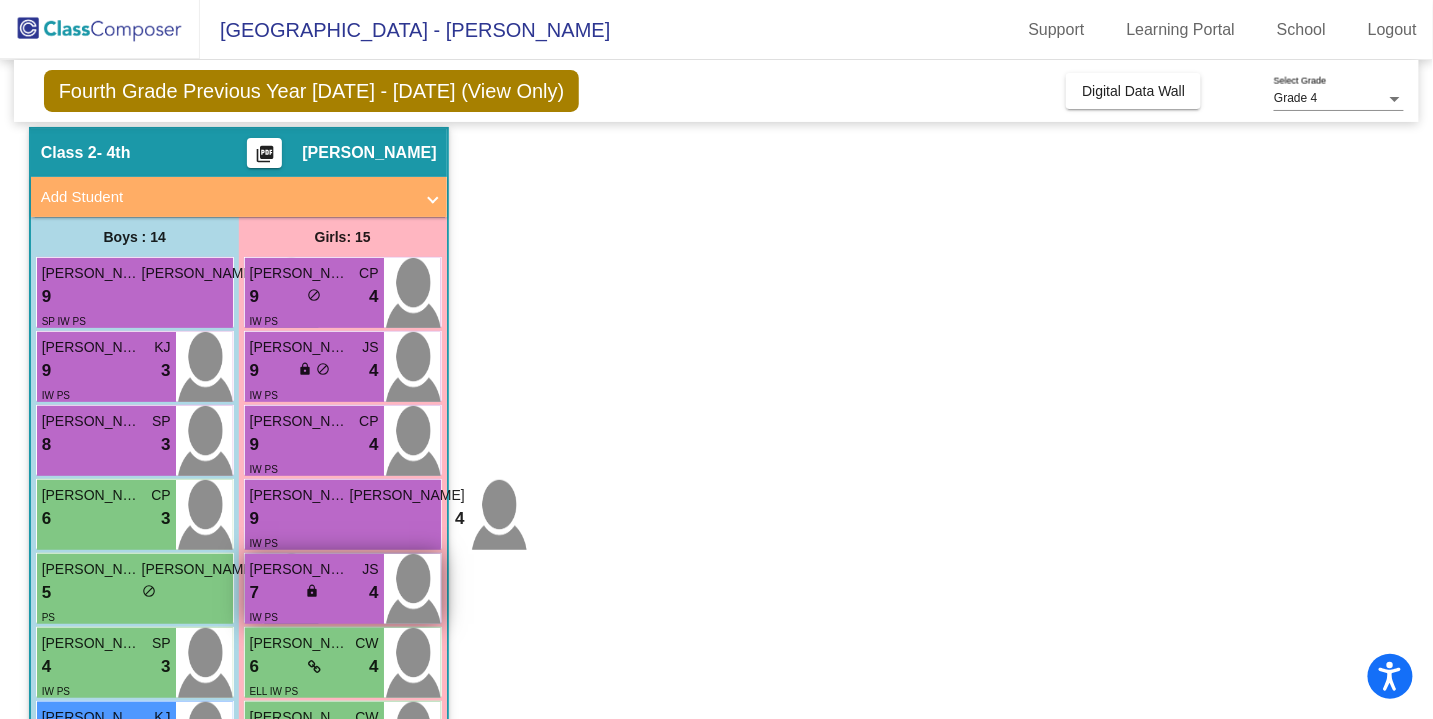 click on "[PERSON_NAME]" at bounding box center [300, 569] 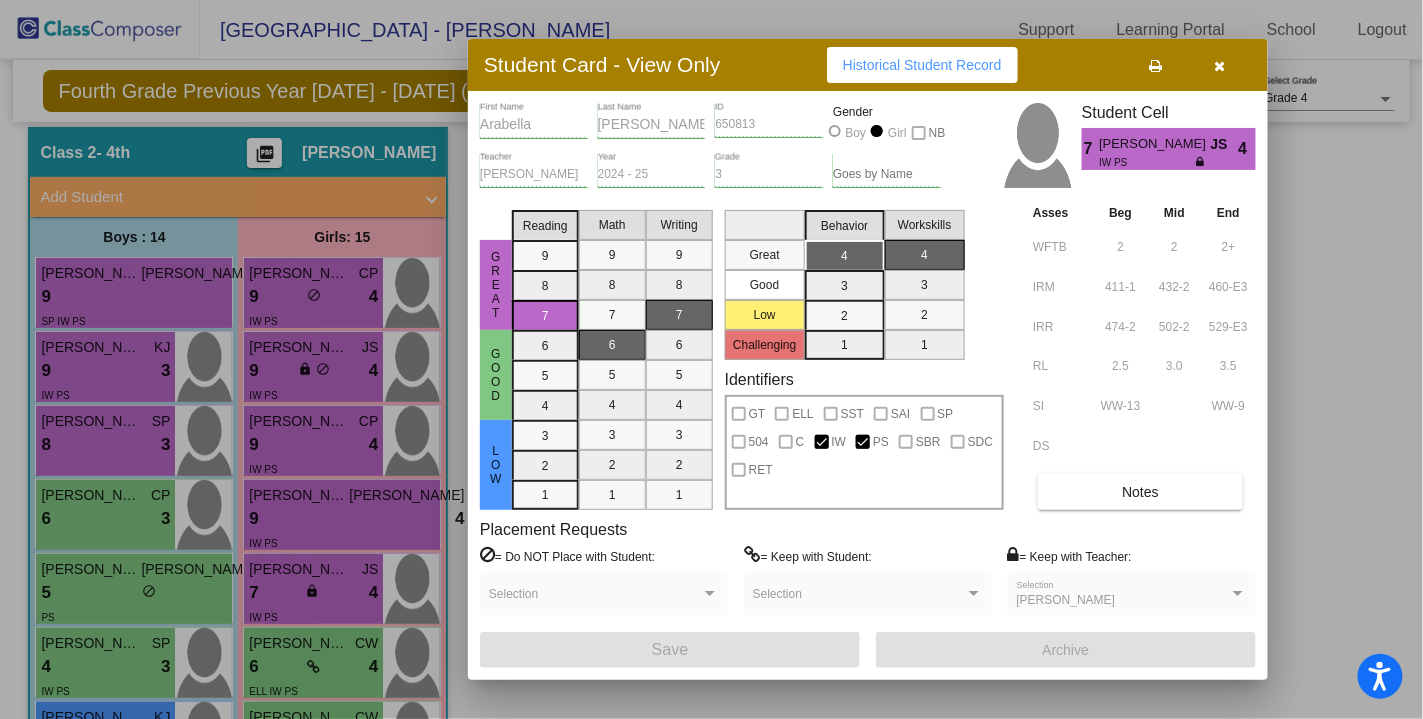 click at bounding box center (711, 359) 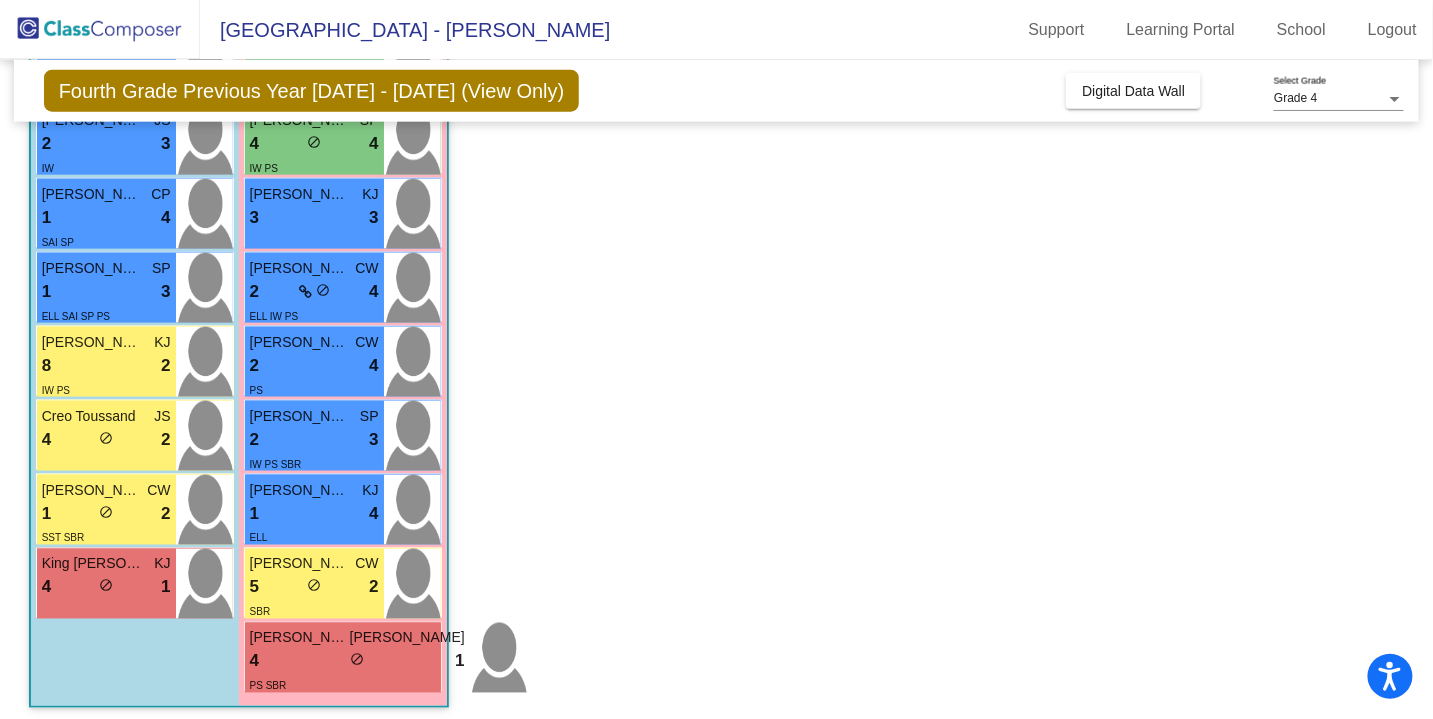 scroll, scrollTop: 742, scrollLeft: 0, axis: vertical 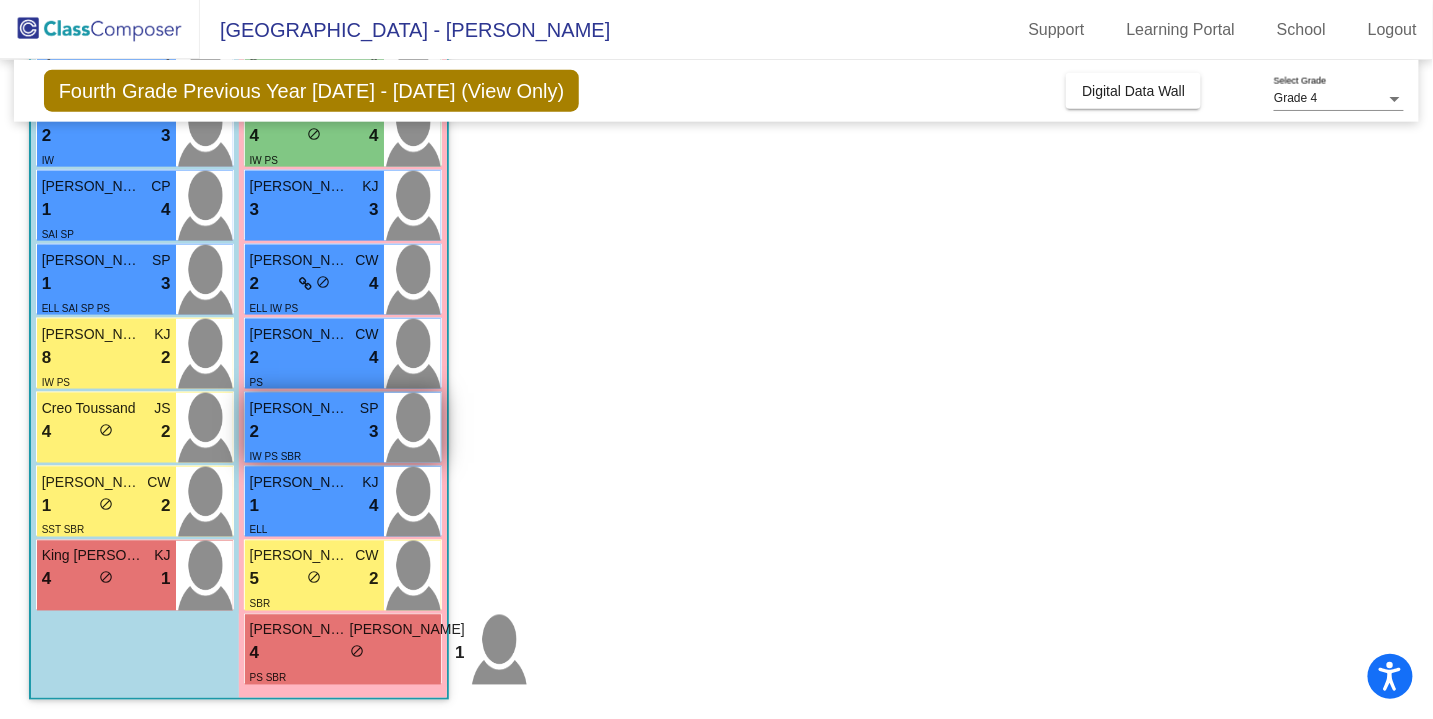 click on "2 lock do_not_disturb_alt 3" at bounding box center [314, 432] 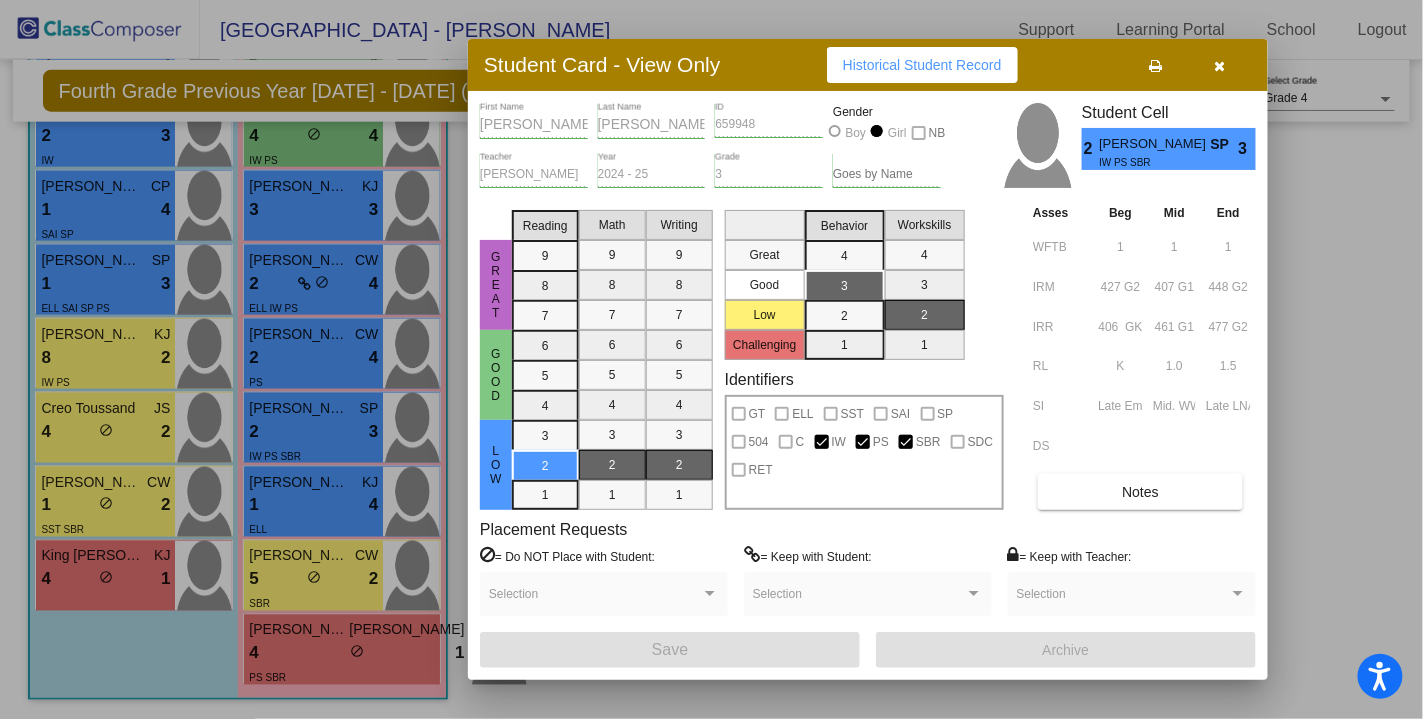 click at bounding box center (711, 359) 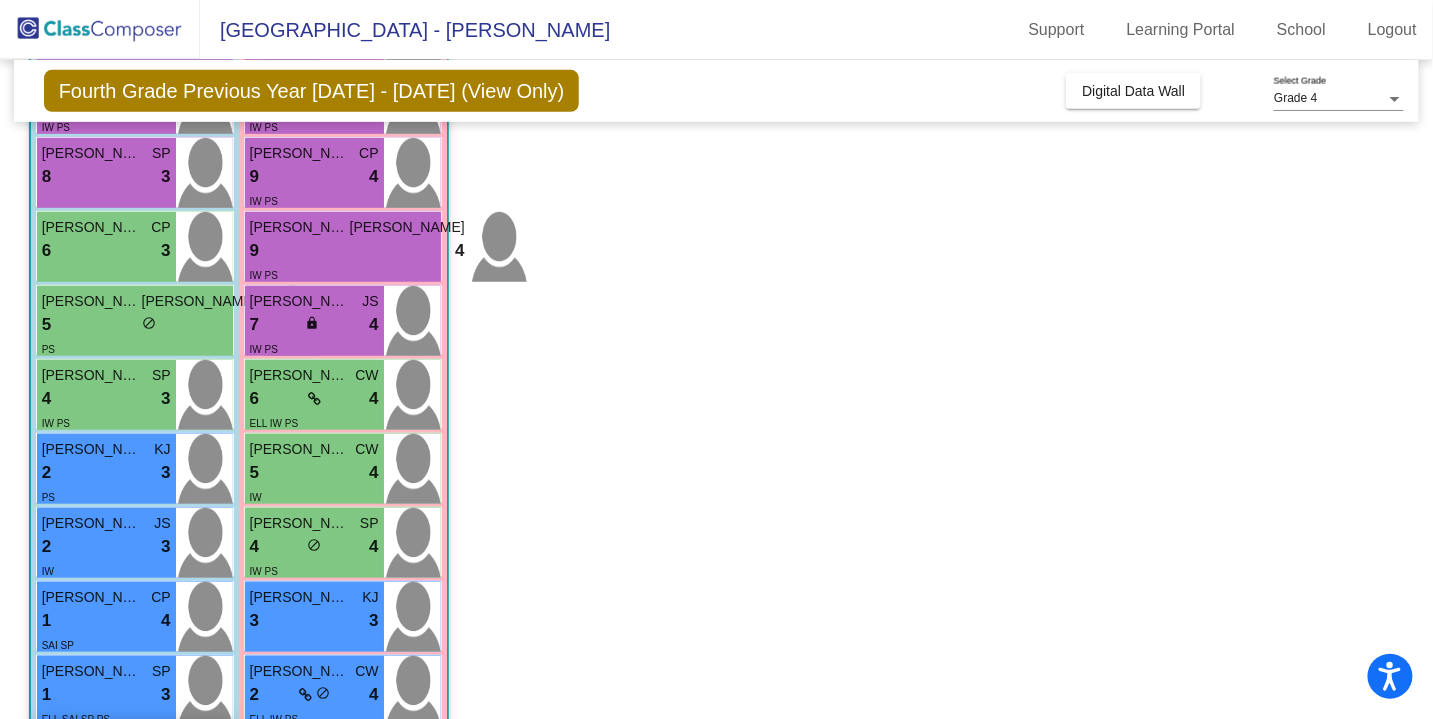 scroll, scrollTop: 330, scrollLeft: 0, axis: vertical 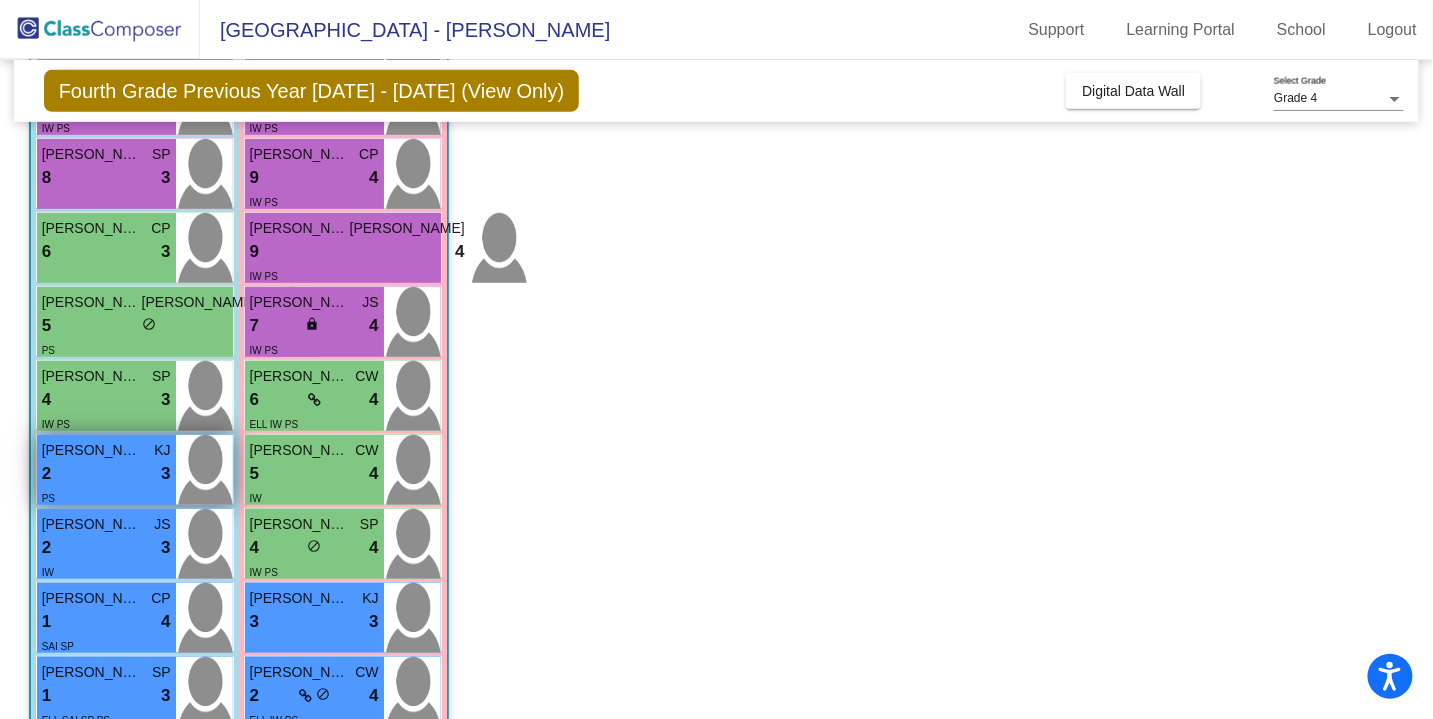 click on "2 lock do_not_disturb_alt 3" at bounding box center (106, 474) 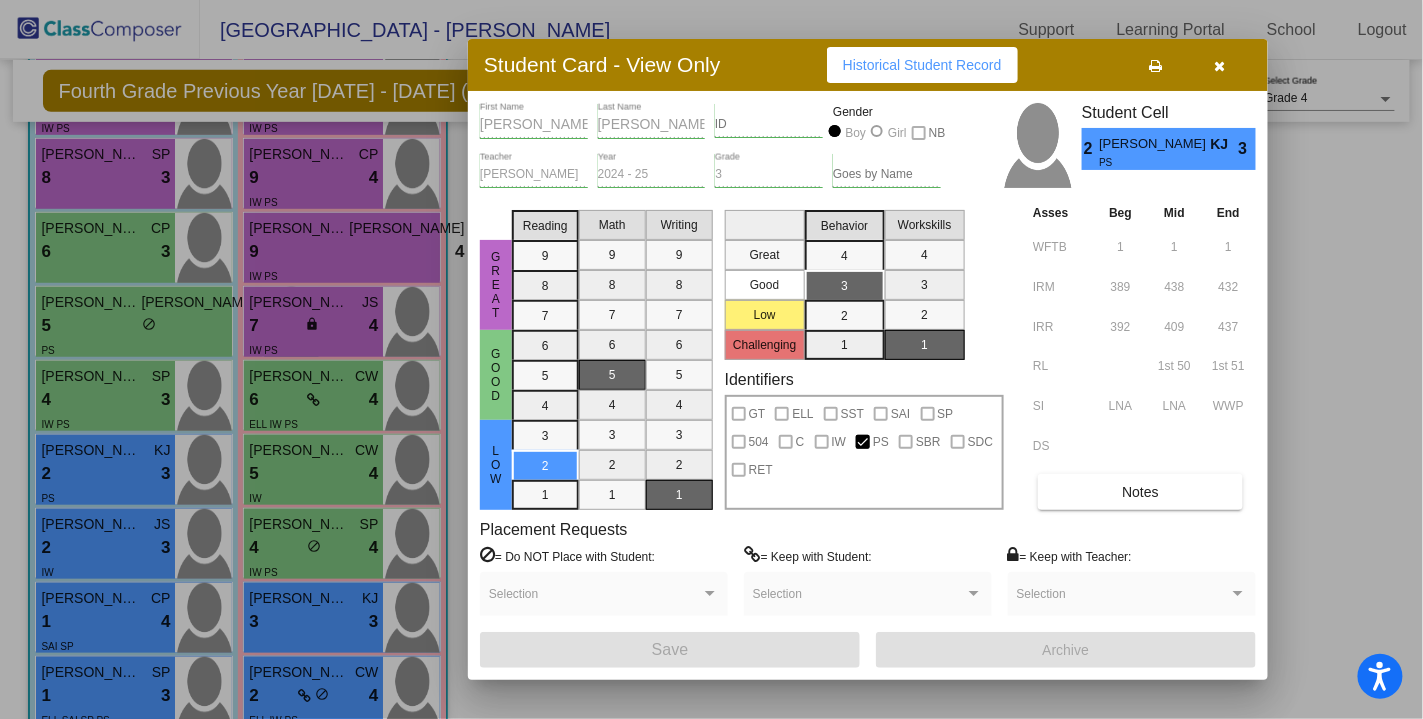 click at bounding box center (711, 359) 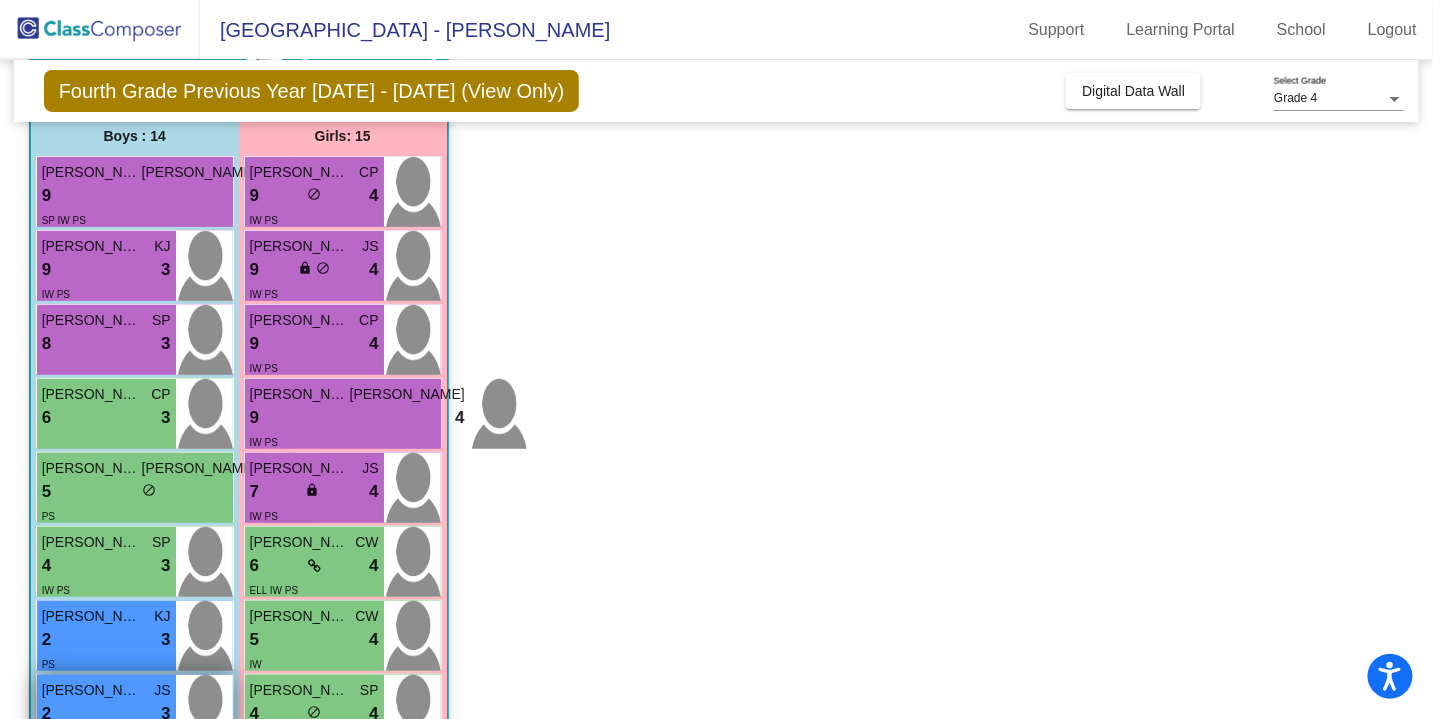 scroll, scrollTop: 158, scrollLeft: 0, axis: vertical 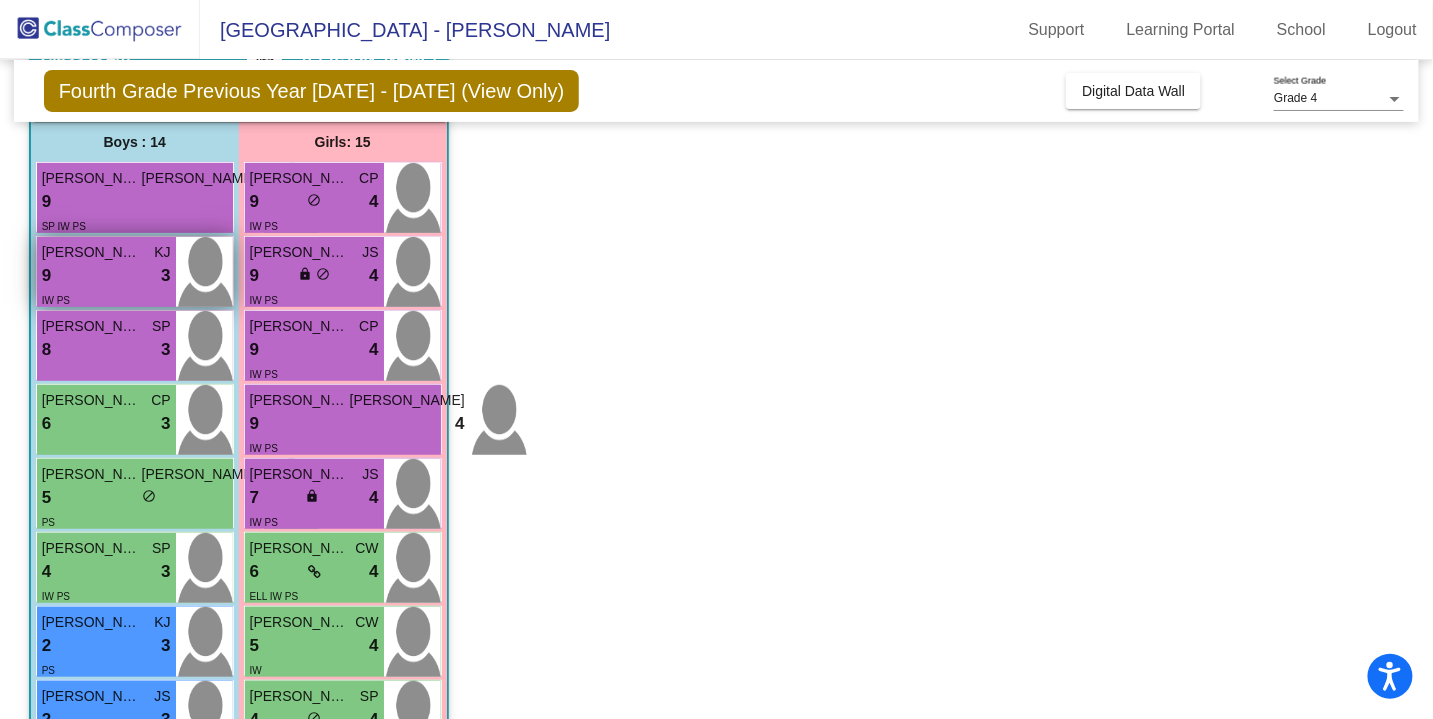 click on "9 lock do_not_disturb_alt 3" at bounding box center (106, 276) 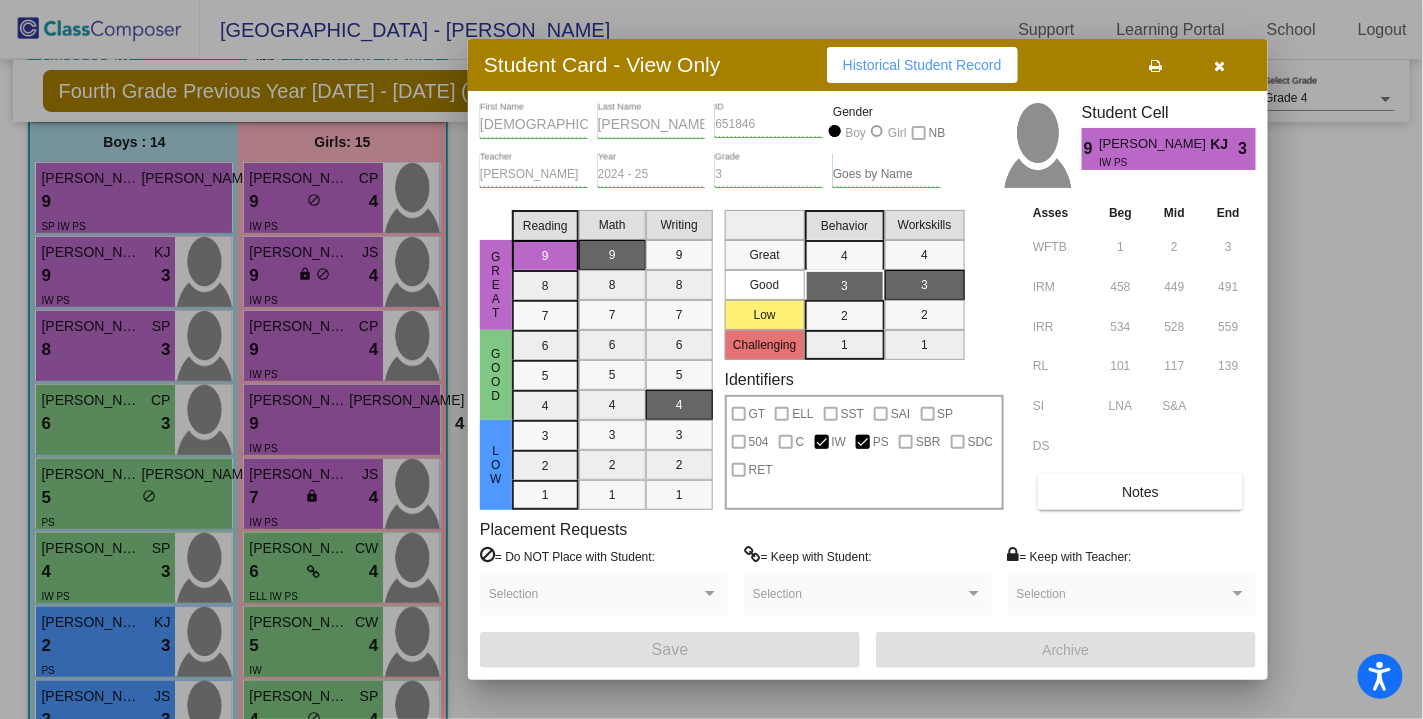 click at bounding box center [711, 359] 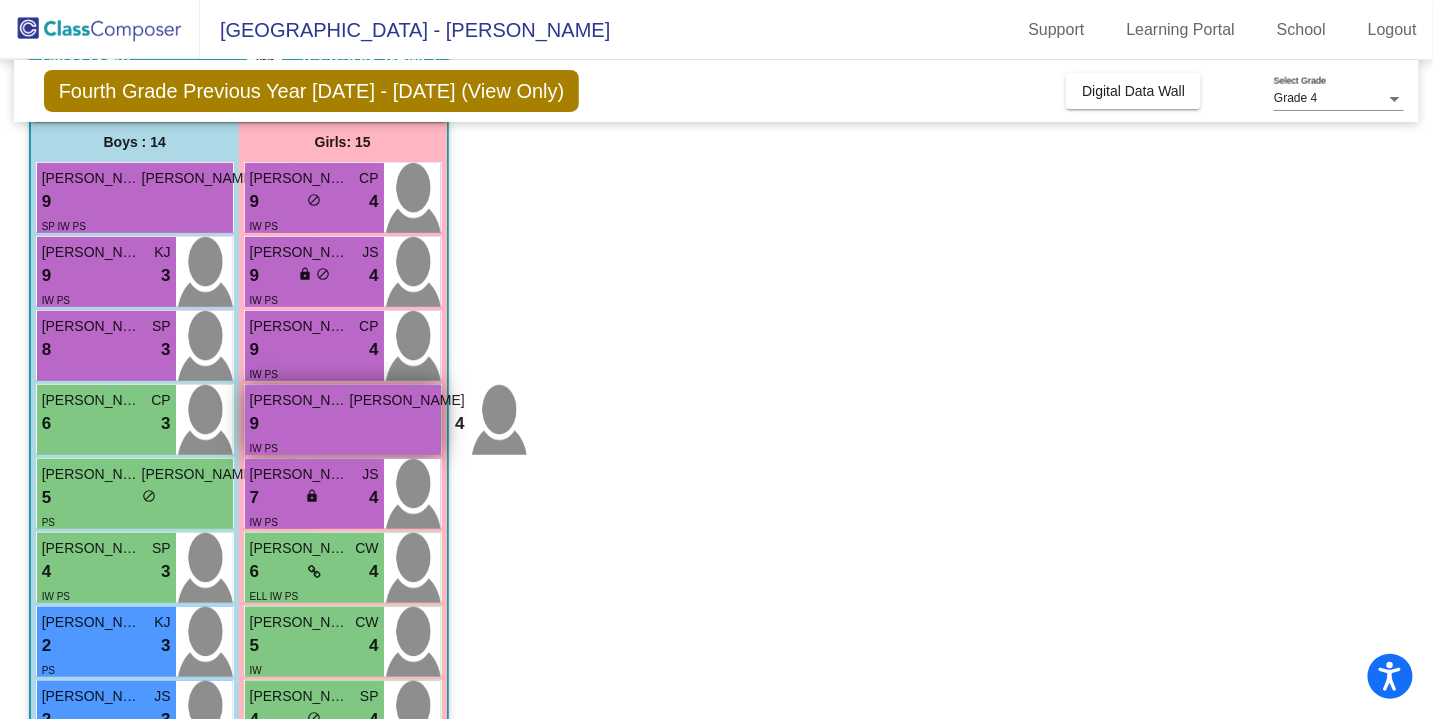 click on "9 lock do_not_disturb_alt 4" at bounding box center [357, 424] 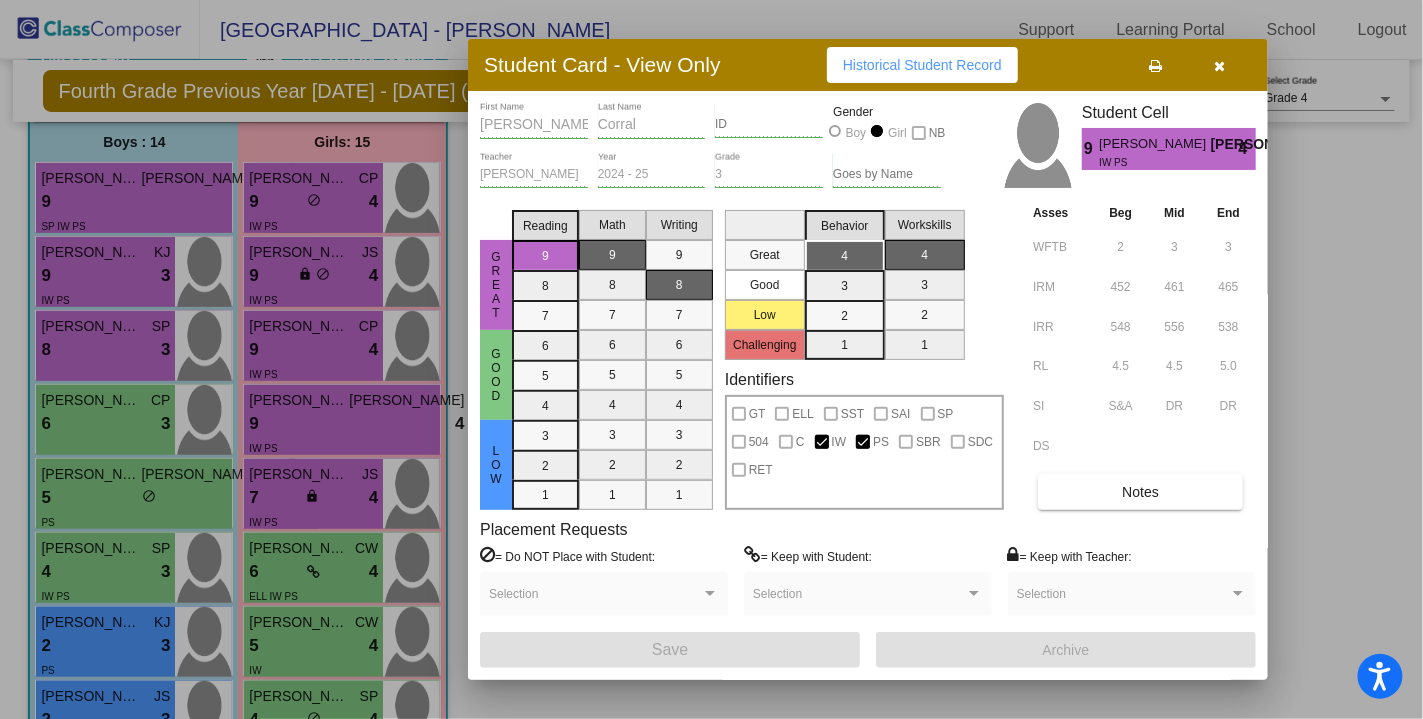 click at bounding box center (711, 359) 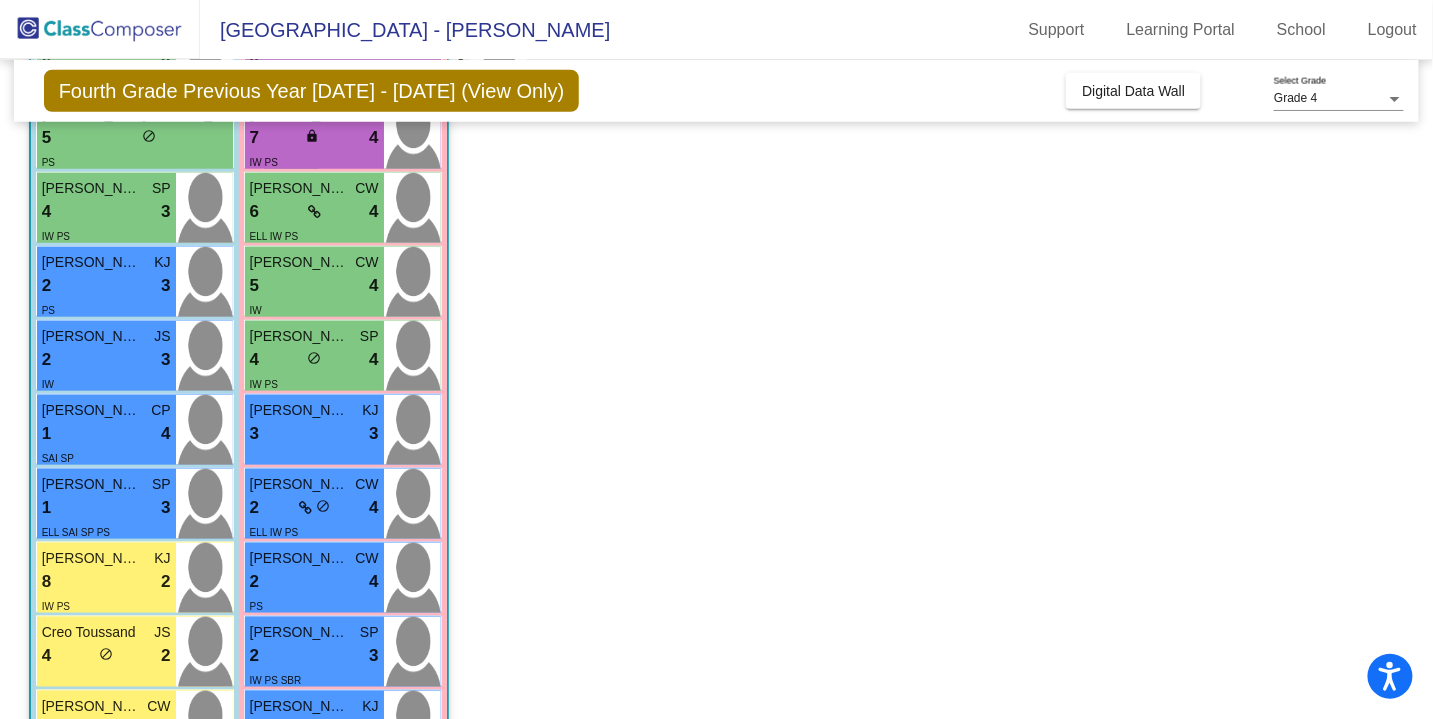 scroll, scrollTop: 531, scrollLeft: 0, axis: vertical 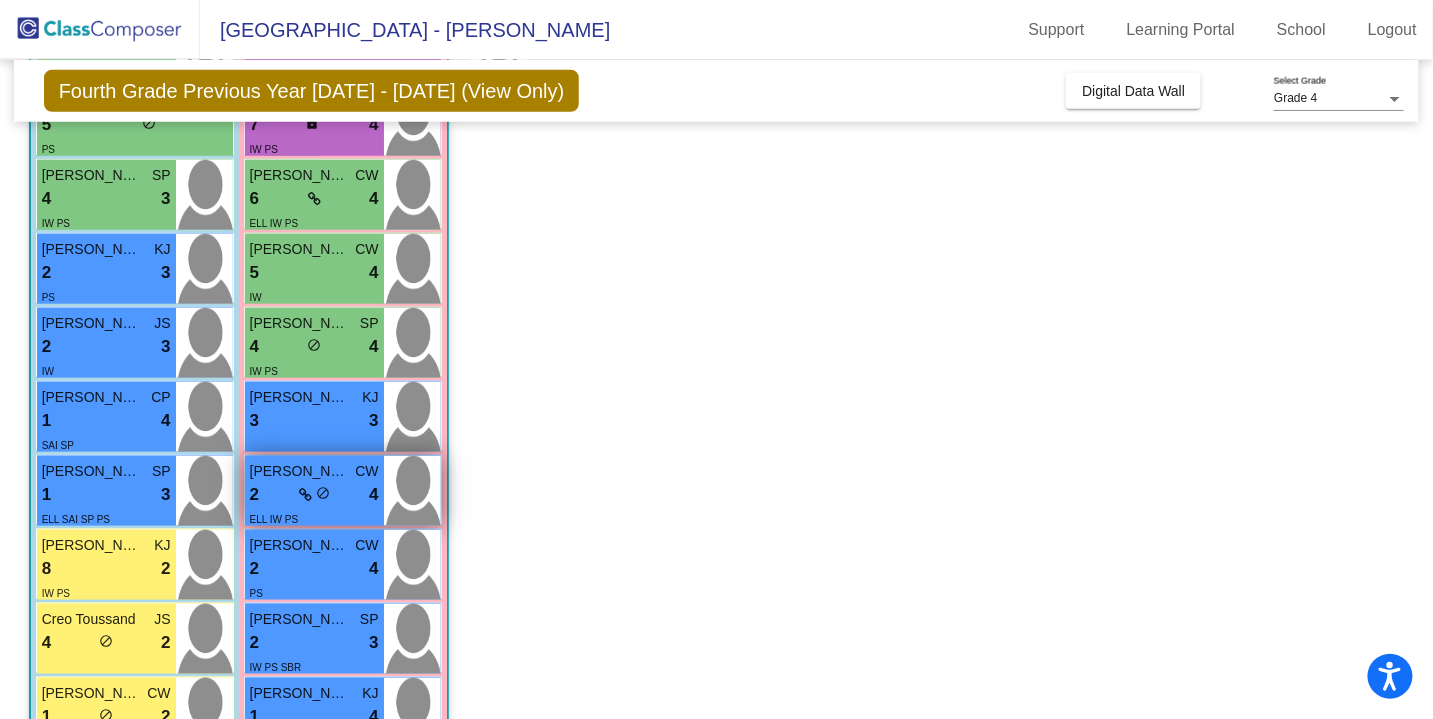 click on "lock do_not_disturb_alt" at bounding box center (314, 495) 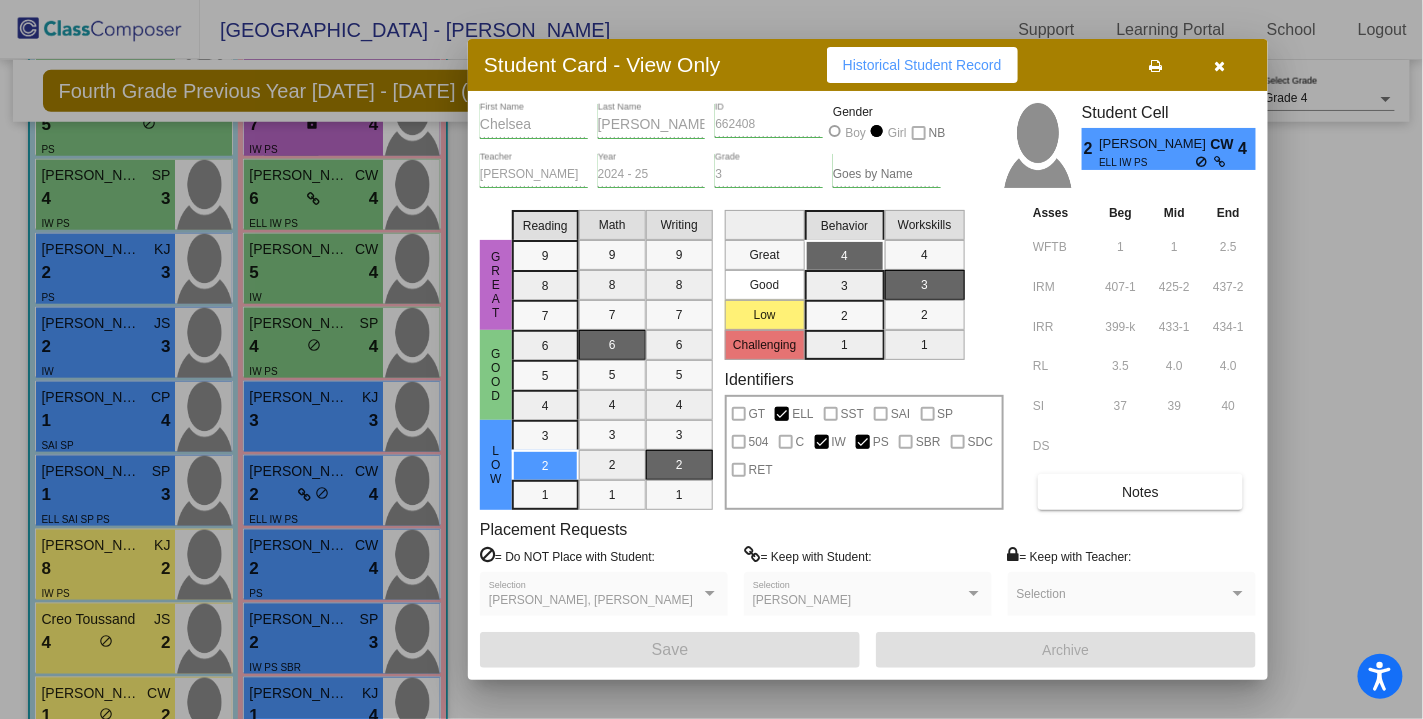 click at bounding box center [711, 359] 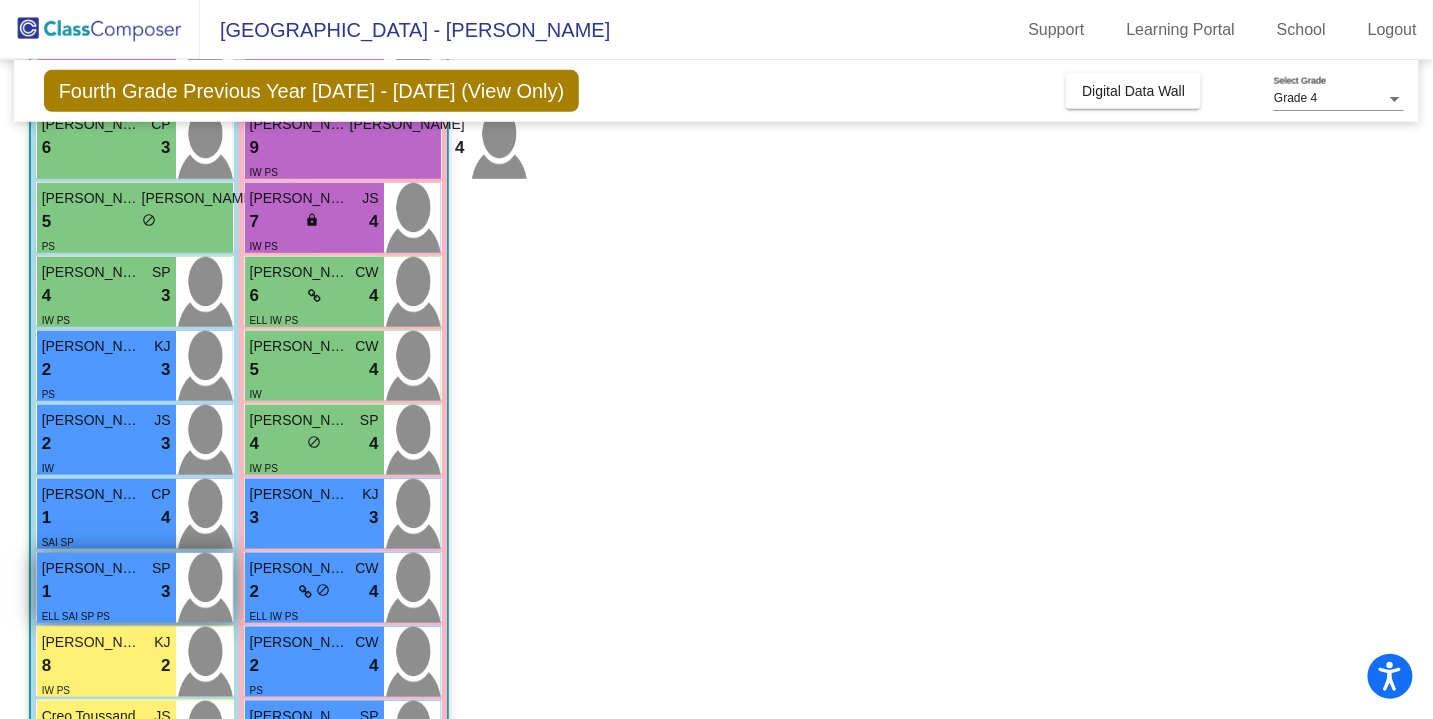 scroll, scrollTop: 436, scrollLeft: 0, axis: vertical 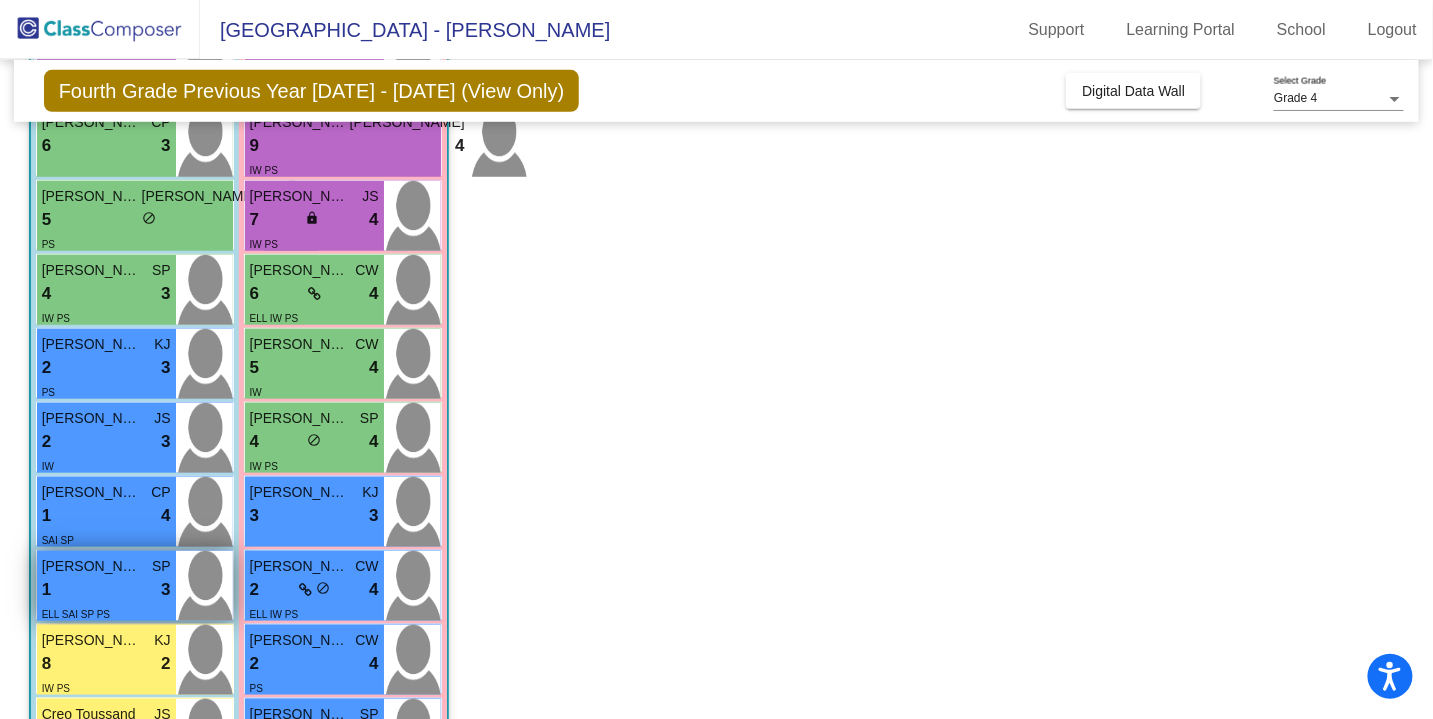 click on "1 lock do_not_disturb_alt 3" at bounding box center (106, 590) 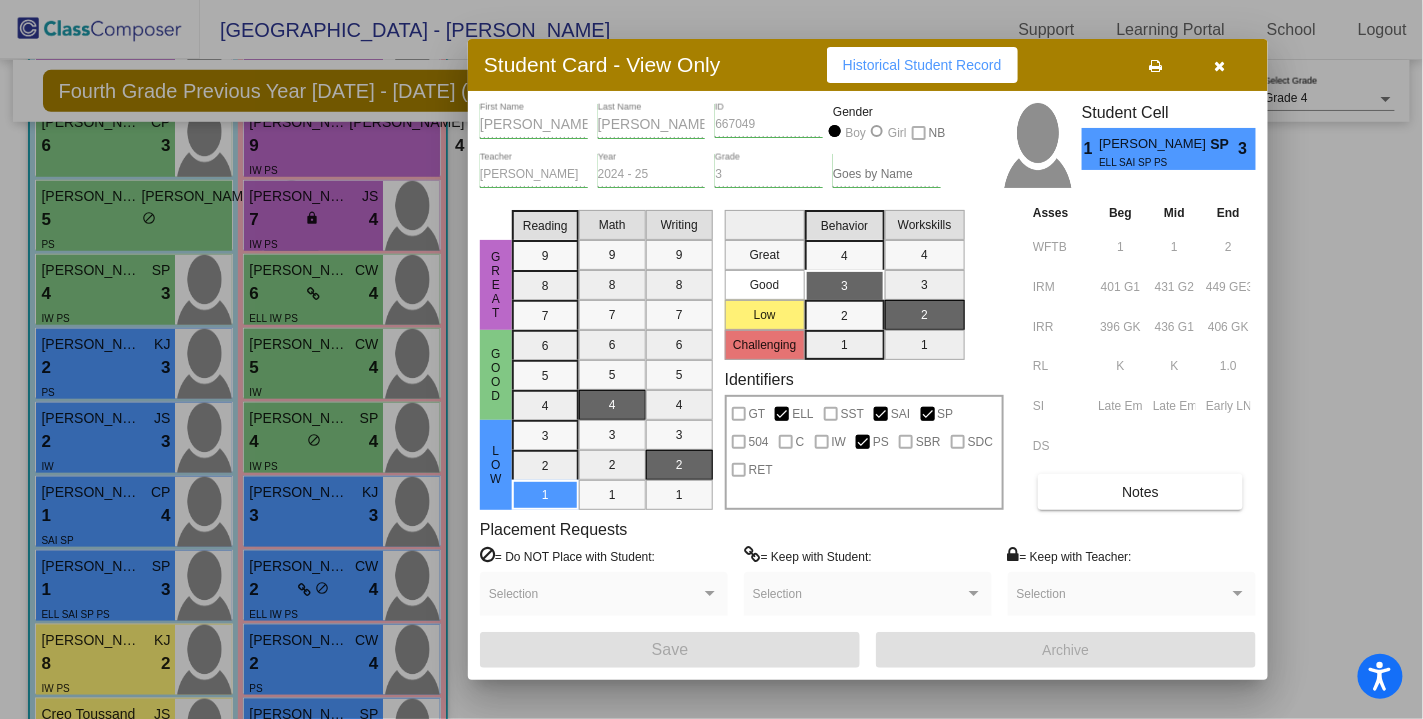 click at bounding box center [711, 359] 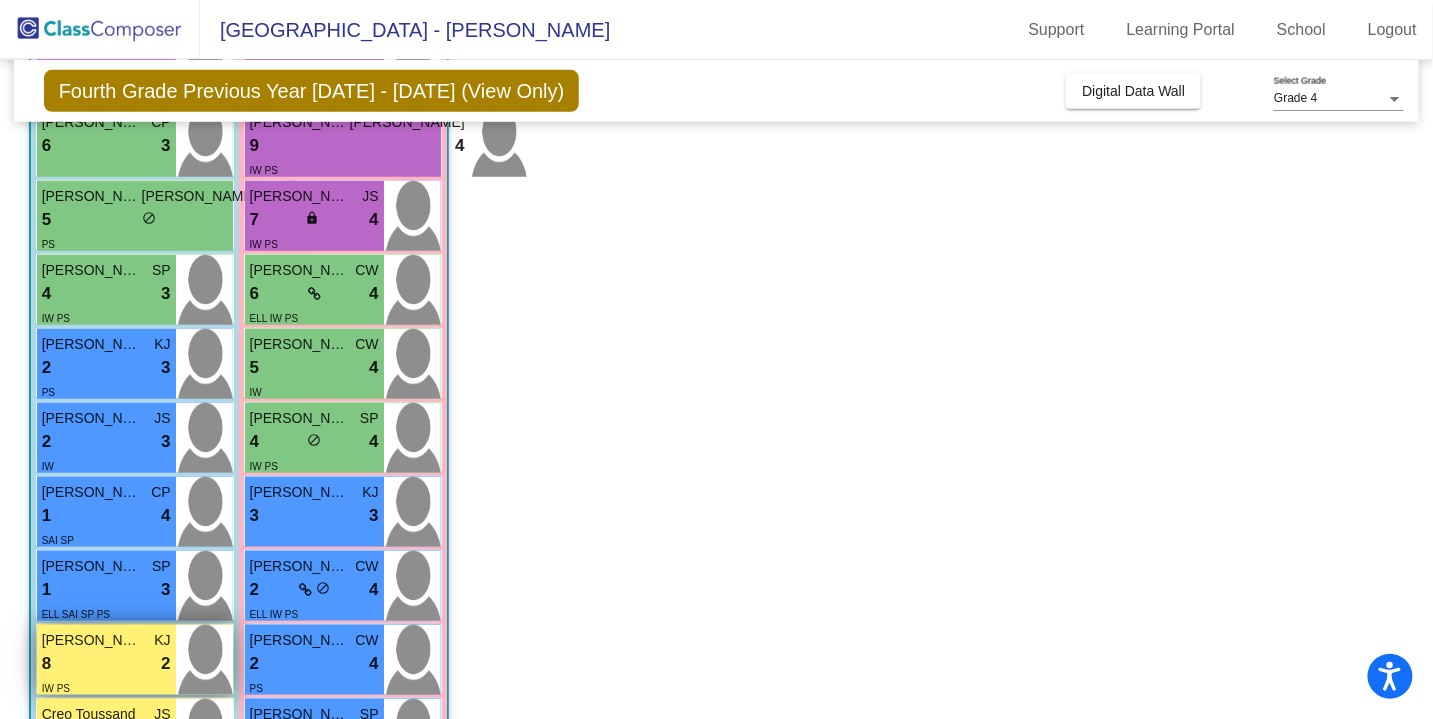click on "8 lock do_not_disturb_alt 2" at bounding box center [106, 664] 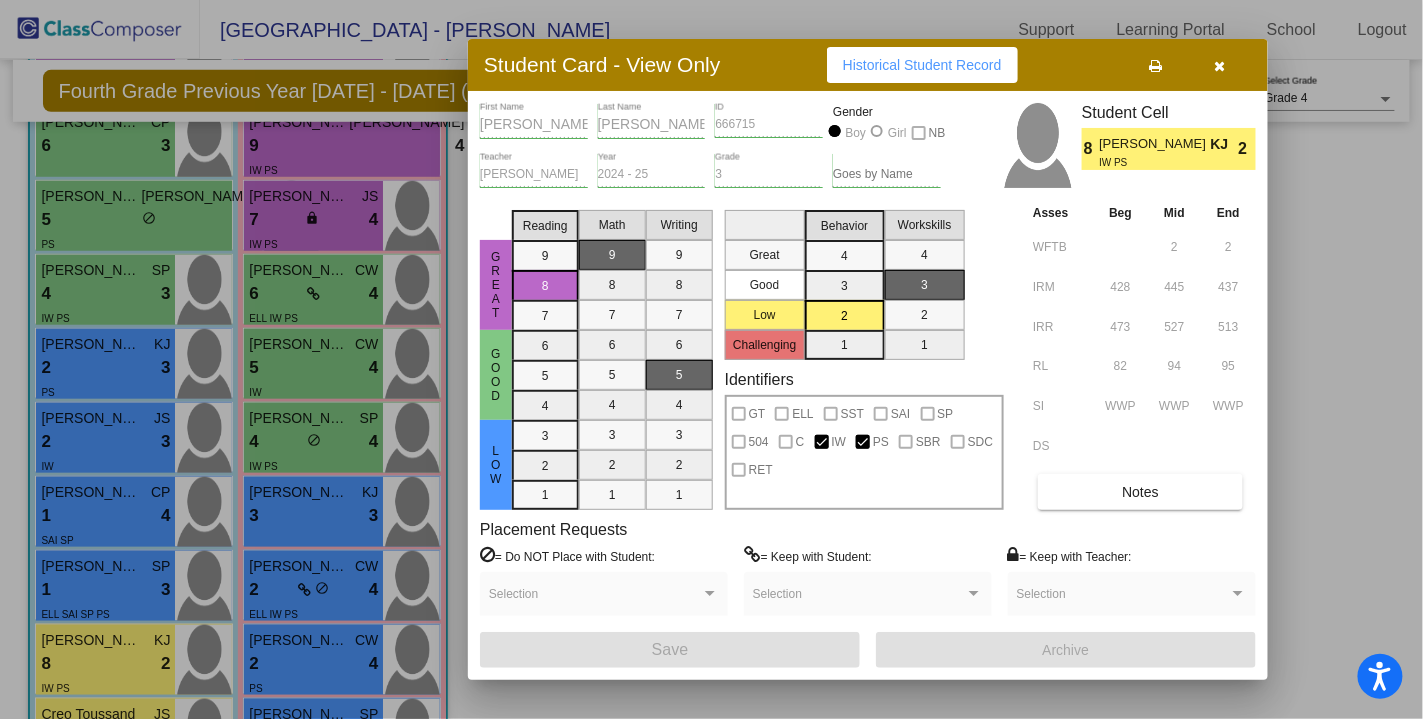 click at bounding box center [711, 359] 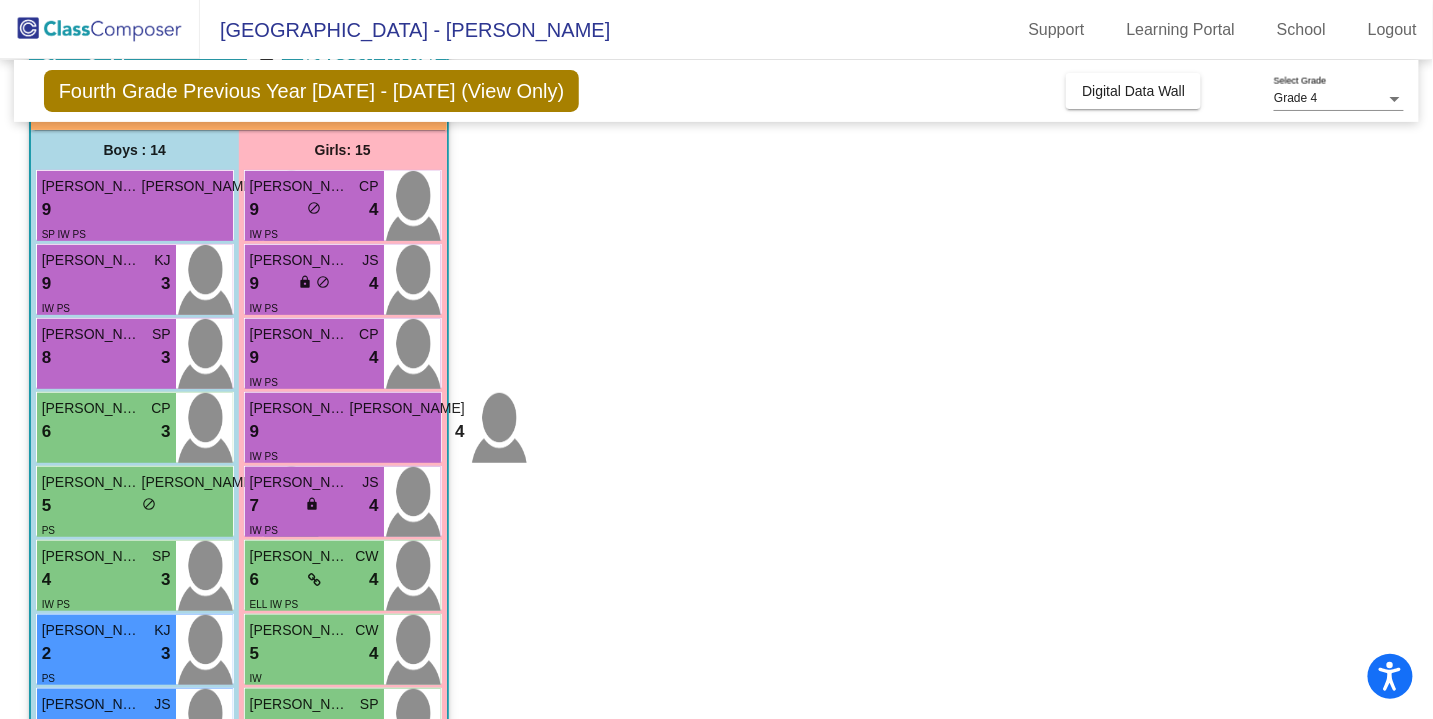 scroll, scrollTop: 146, scrollLeft: 0, axis: vertical 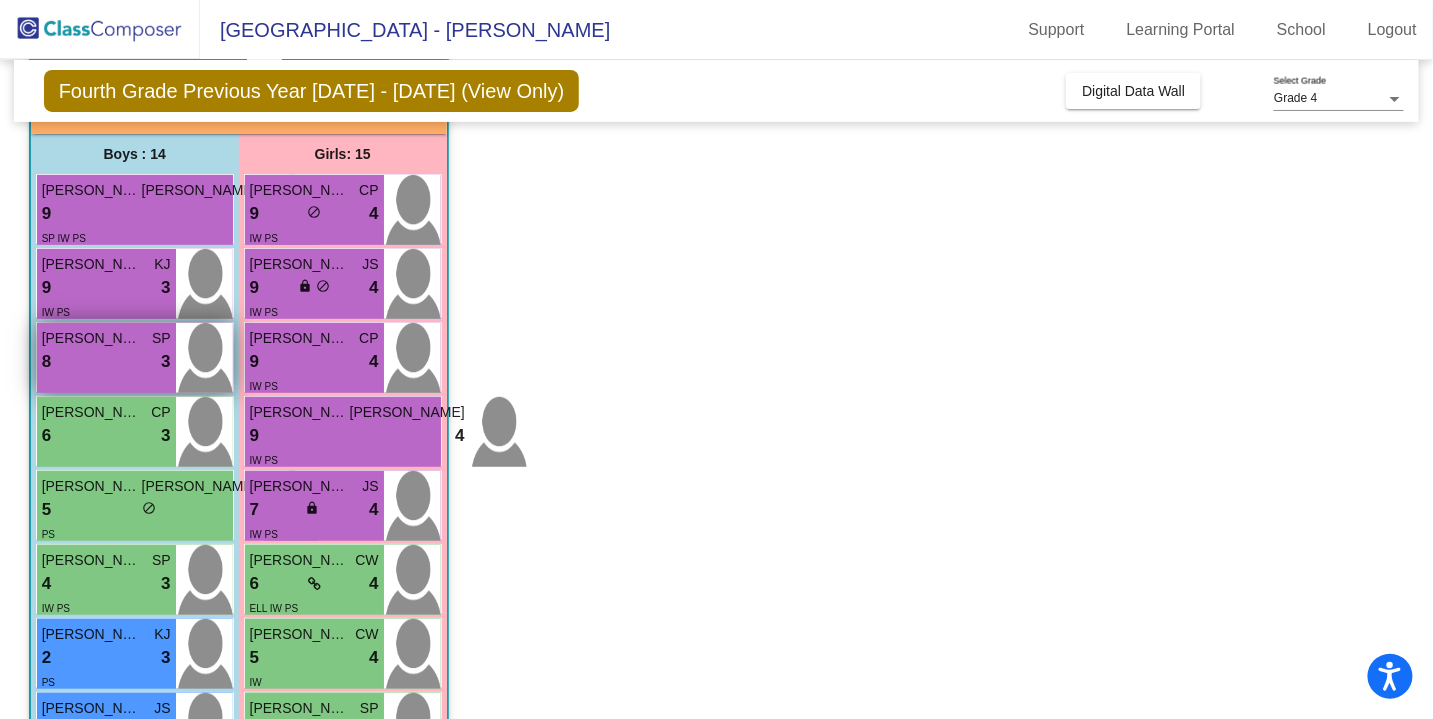 click on "8 lock do_not_disturb_alt 3" at bounding box center (106, 362) 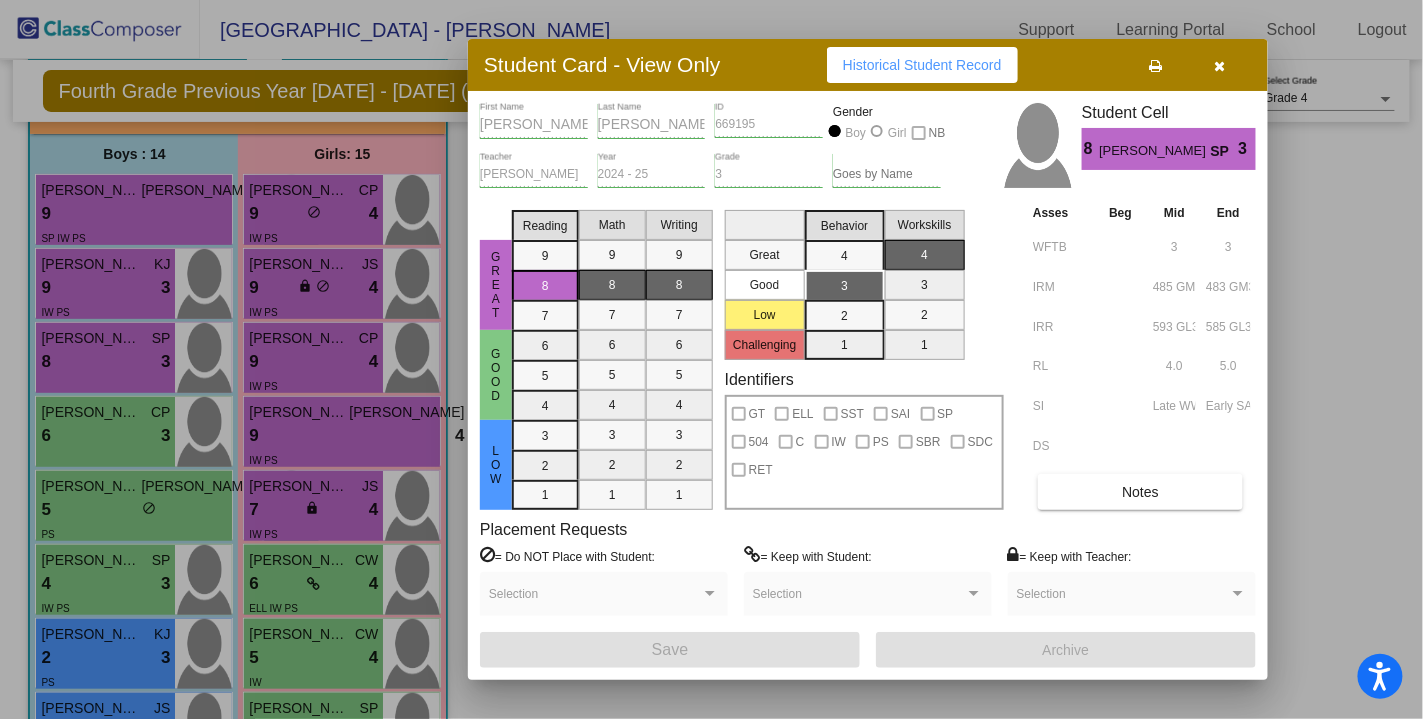 click at bounding box center [711, 359] 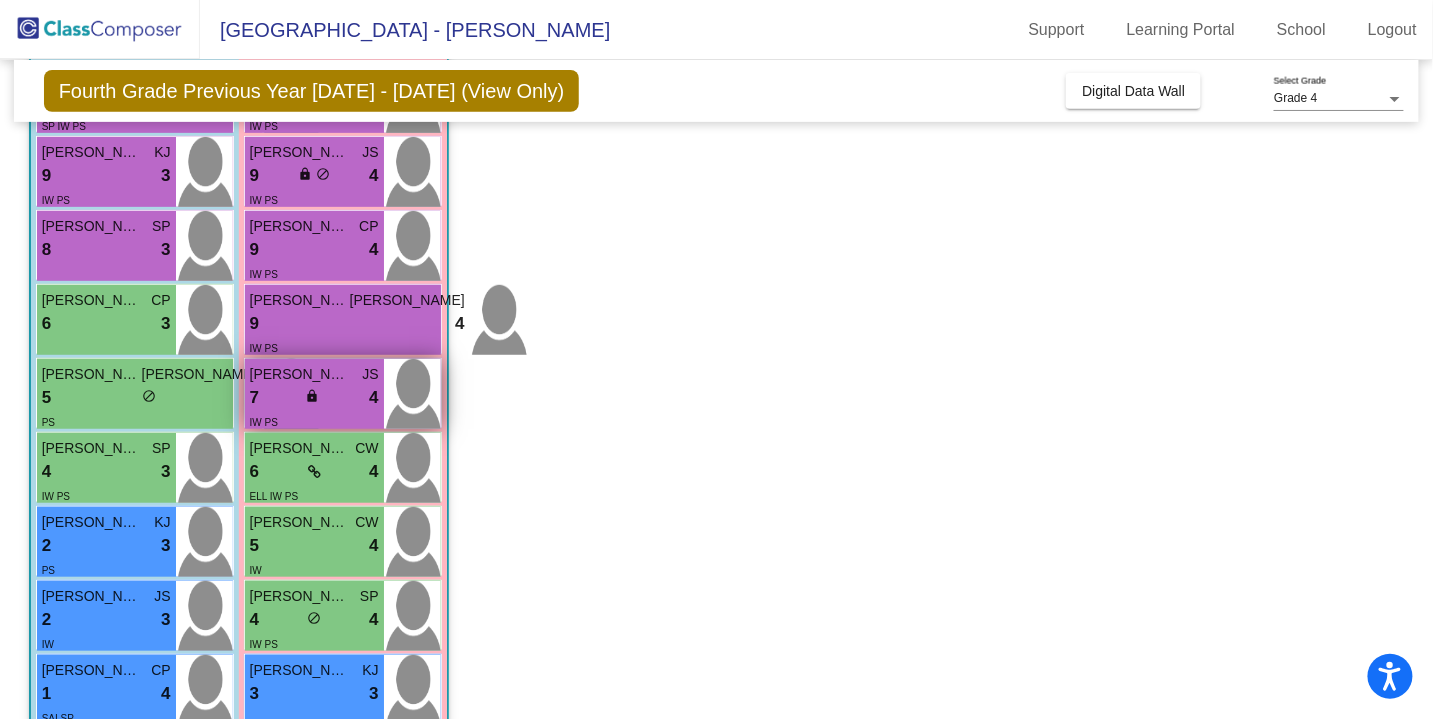 scroll, scrollTop: 285, scrollLeft: 0, axis: vertical 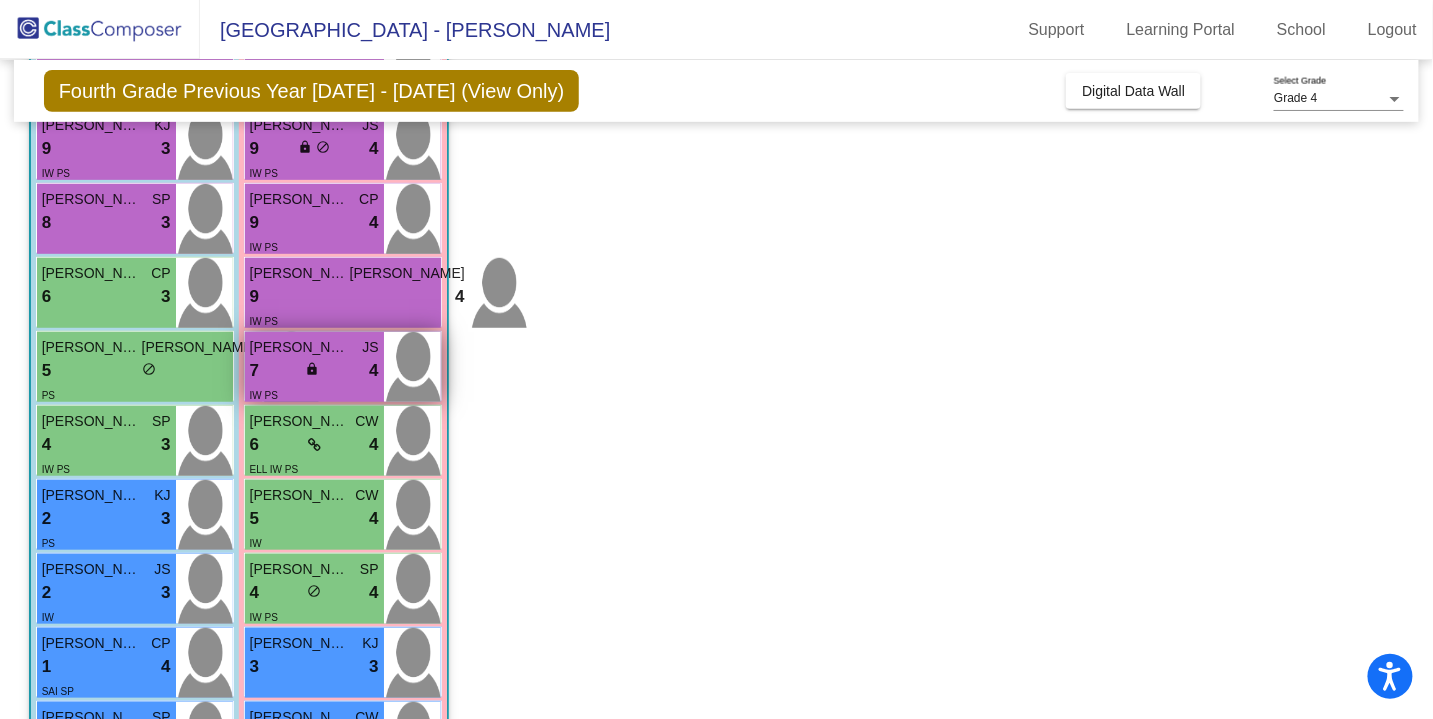click on "[PERSON_NAME]" at bounding box center (300, 495) 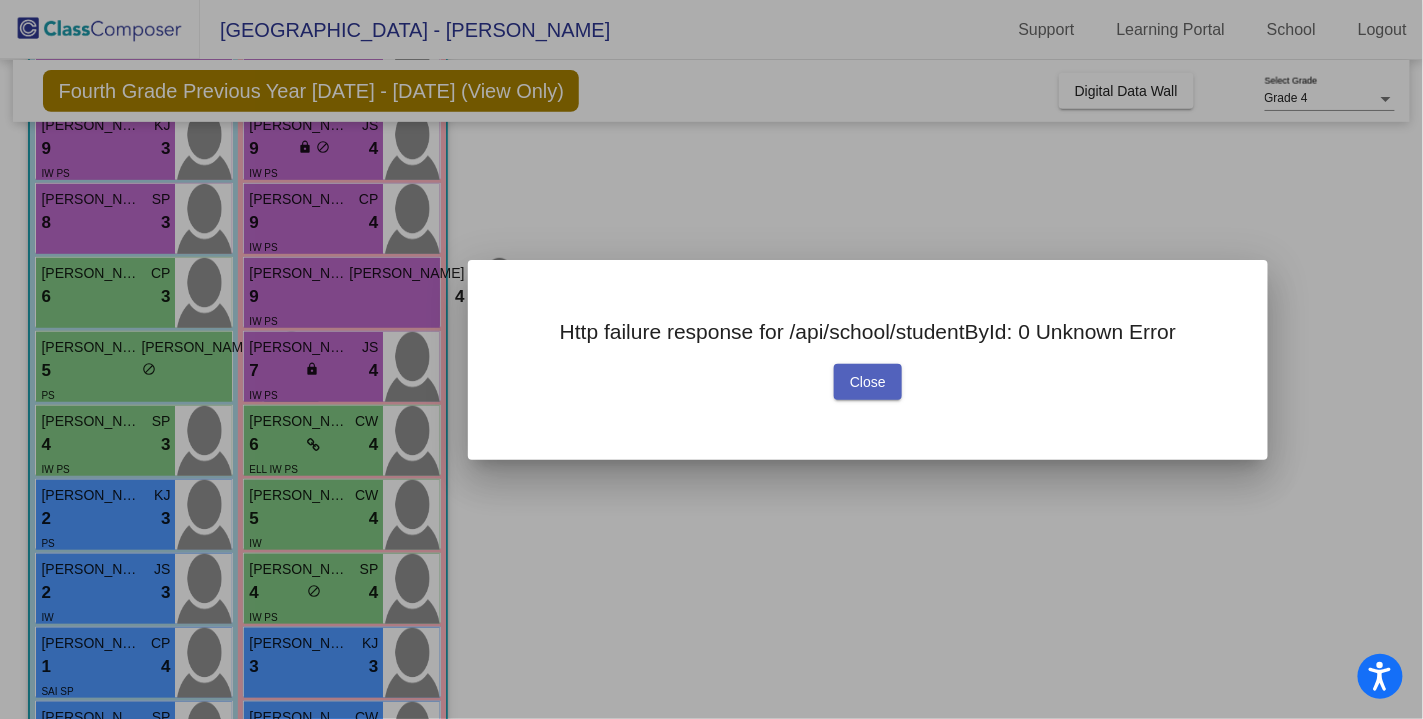 click on "Close" at bounding box center (868, 382) 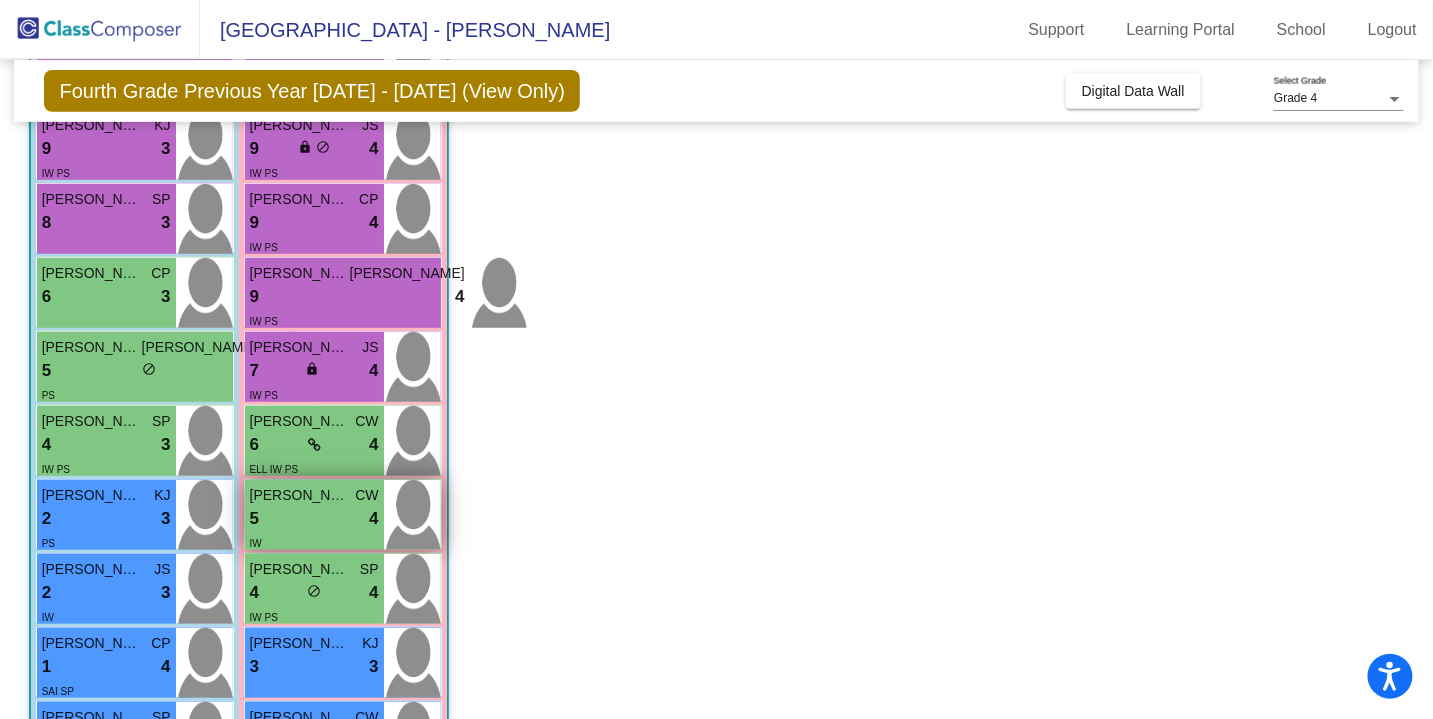 click on "[PERSON_NAME]" at bounding box center [300, 495] 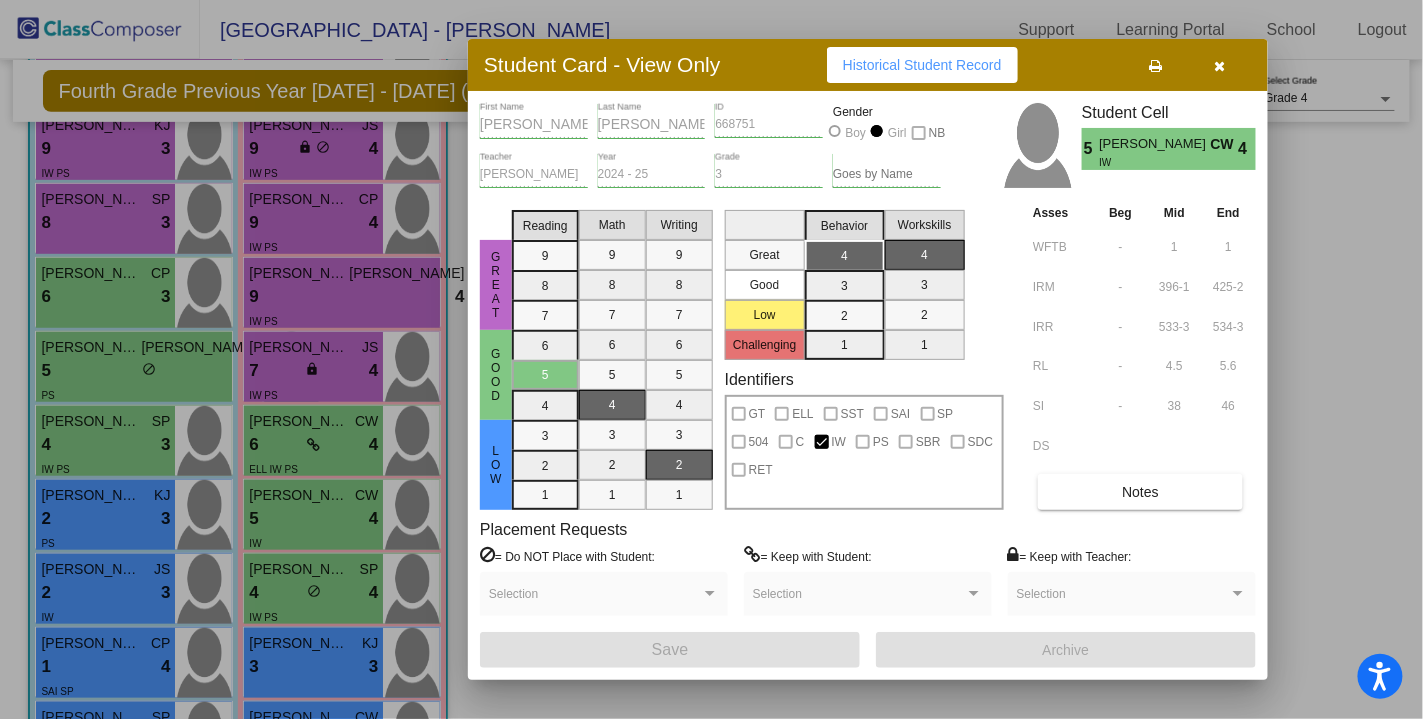 click at bounding box center (711, 359) 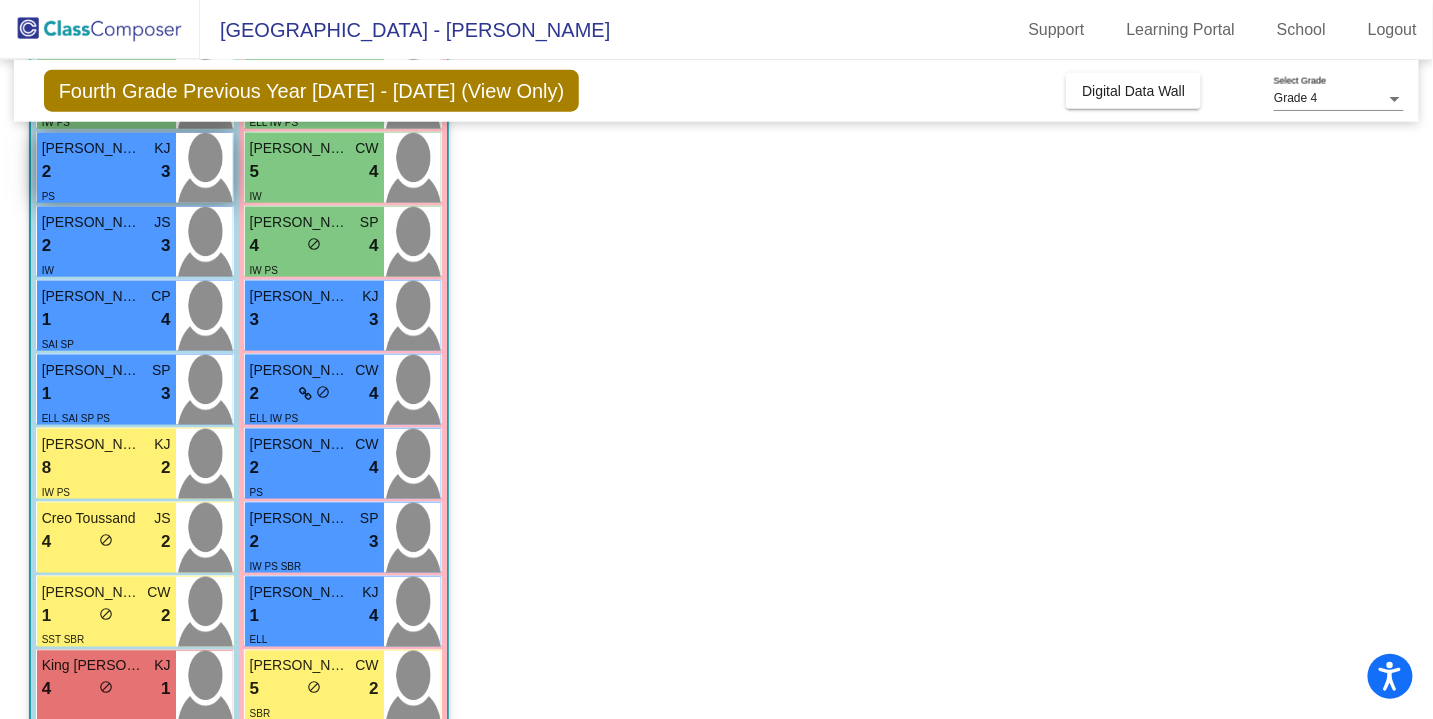 scroll, scrollTop: 633, scrollLeft: 0, axis: vertical 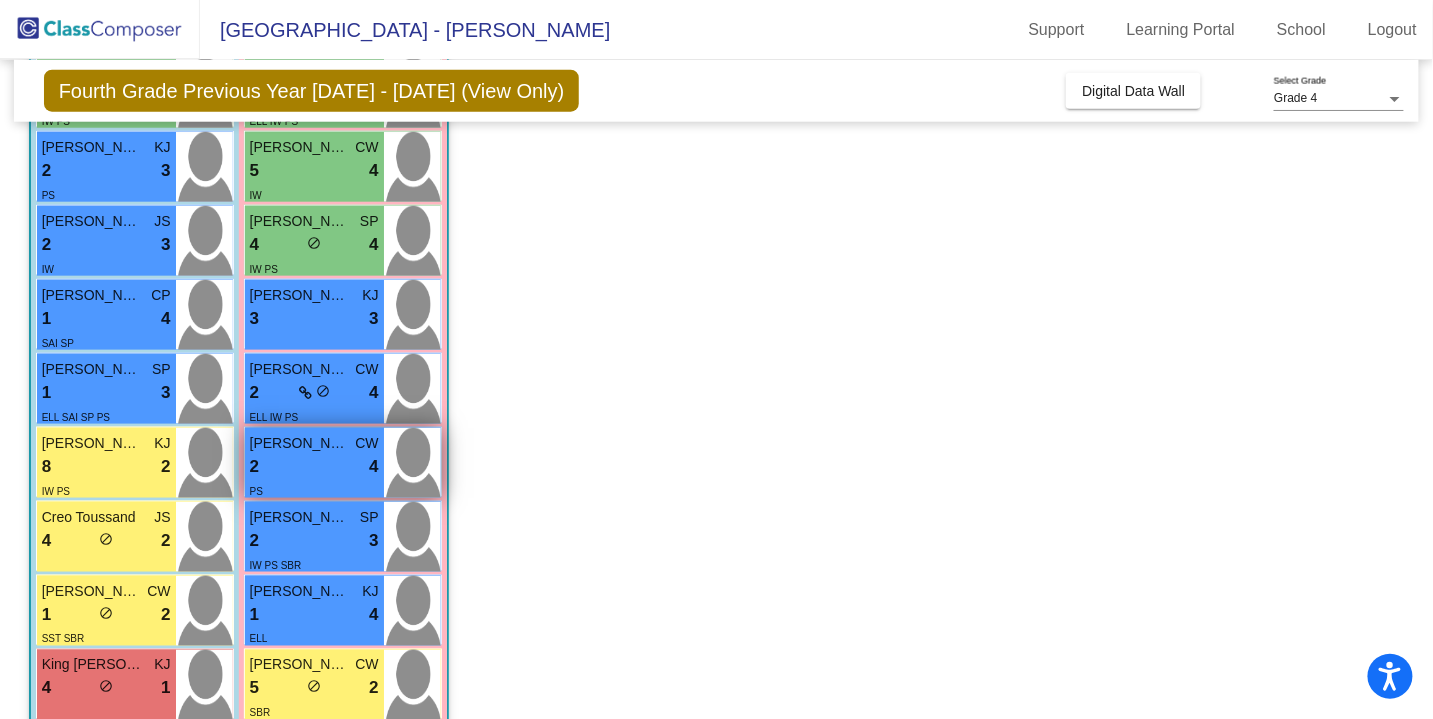 click on "2 lock do_not_disturb_alt 4" at bounding box center [314, 467] 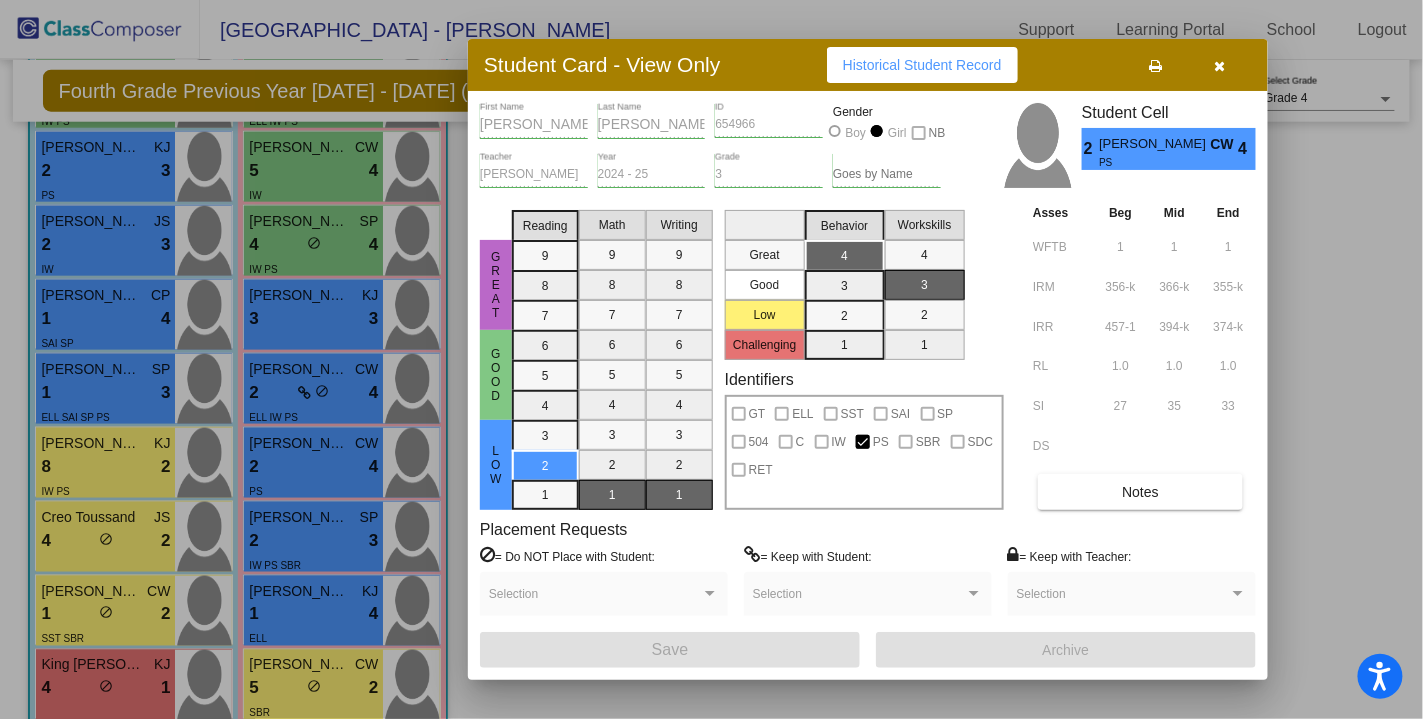 click at bounding box center [711, 359] 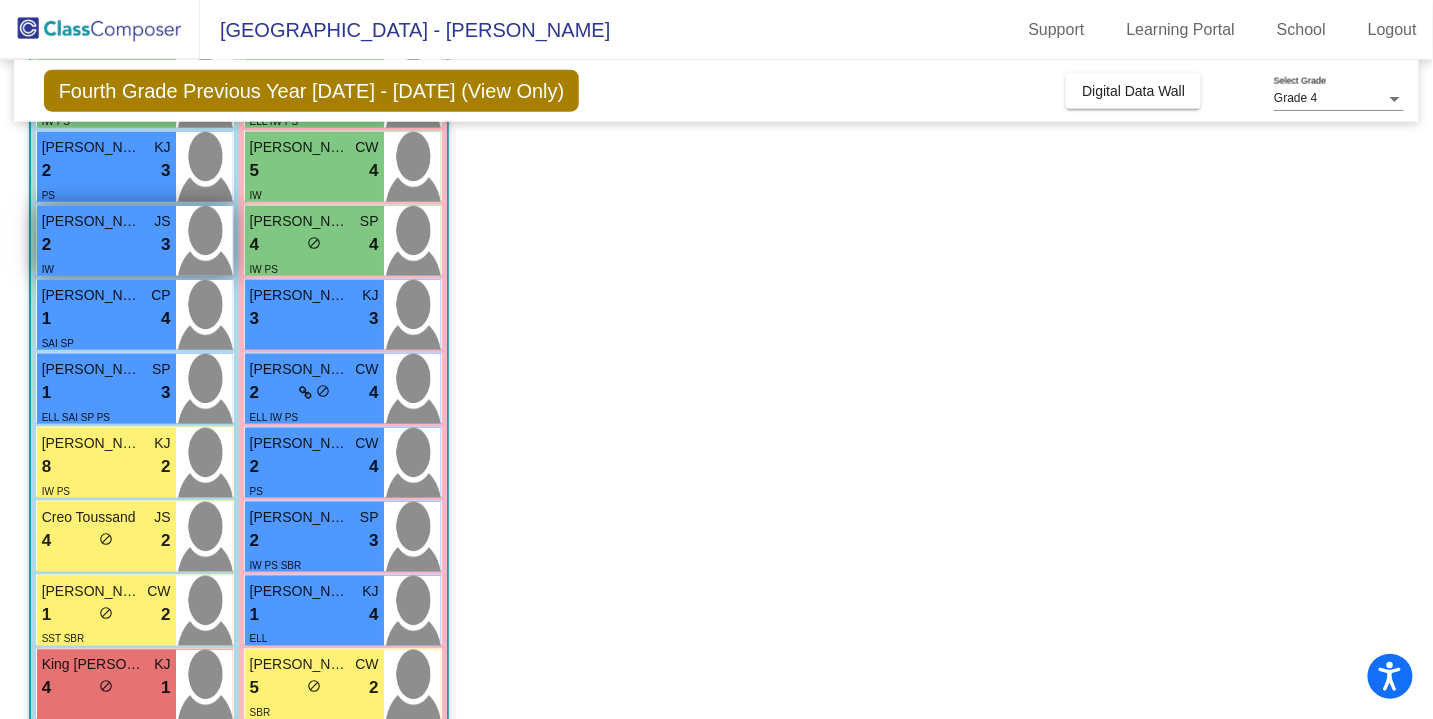 click on "2 lock do_not_disturb_alt 3" at bounding box center (106, 245) 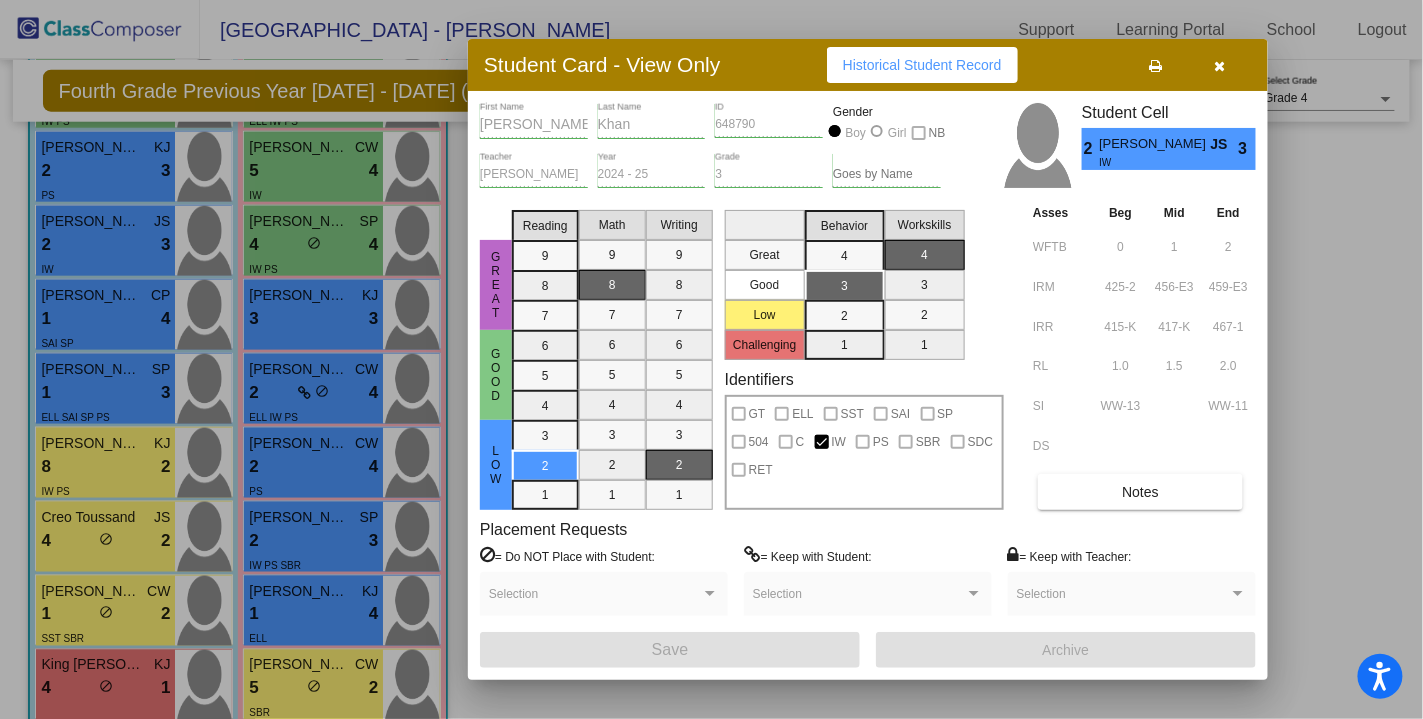 click at bounding box center (711, 359) 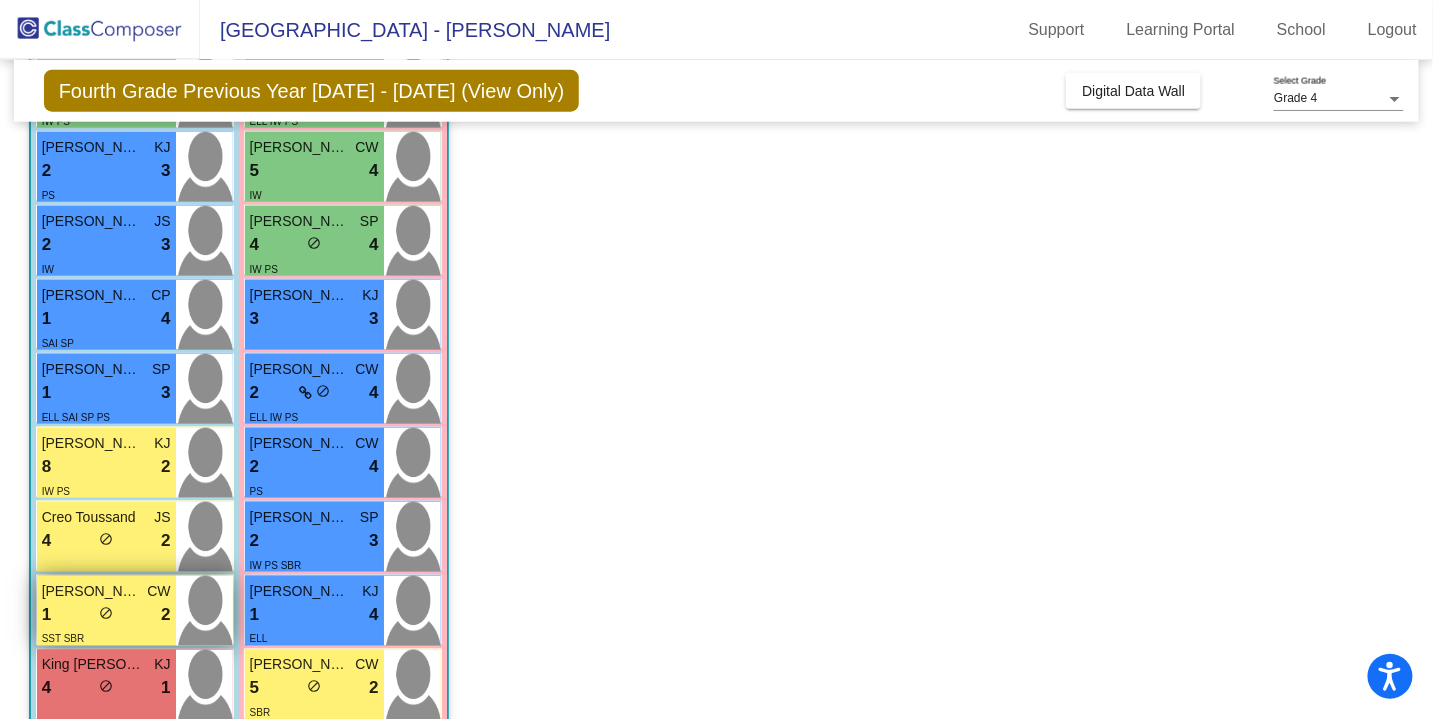 click on "1 lock do_not_disturb_alt 2" at bounding box center (106, 615) 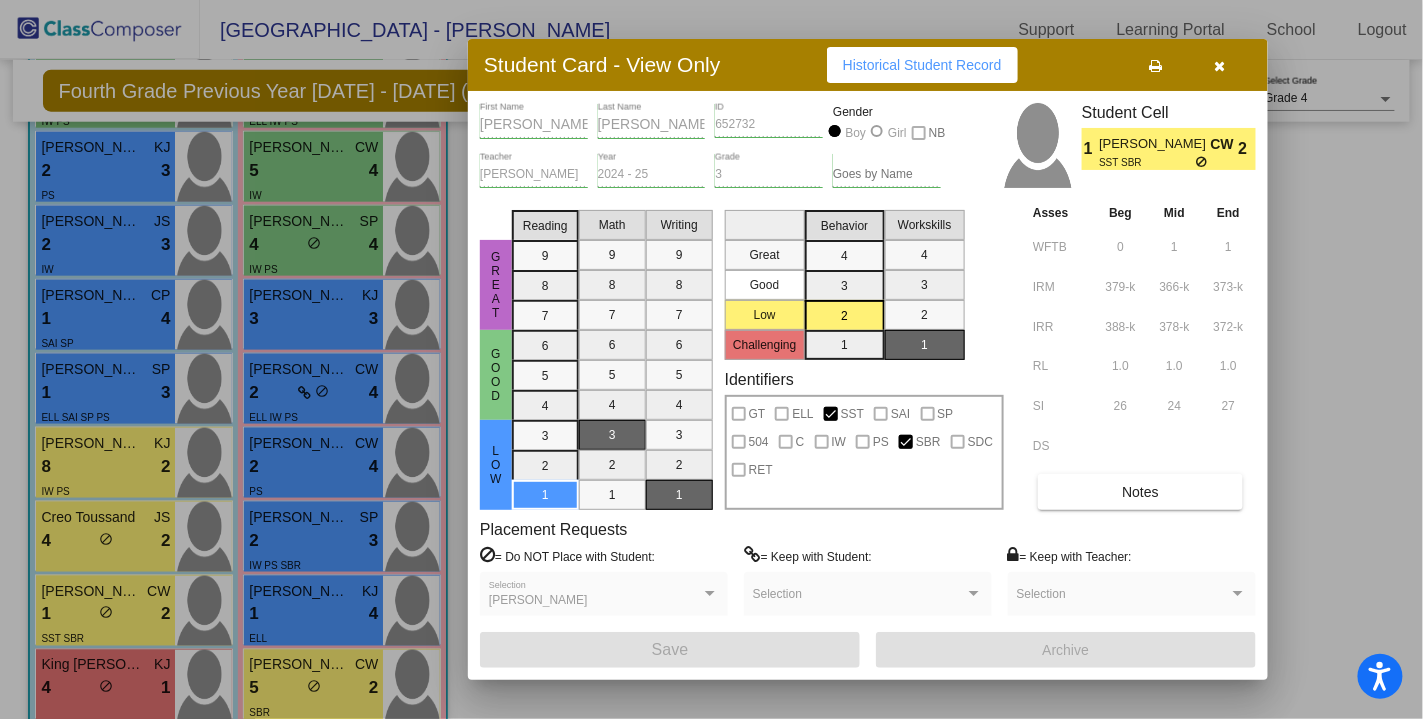 click at bounding box center (711, 359) 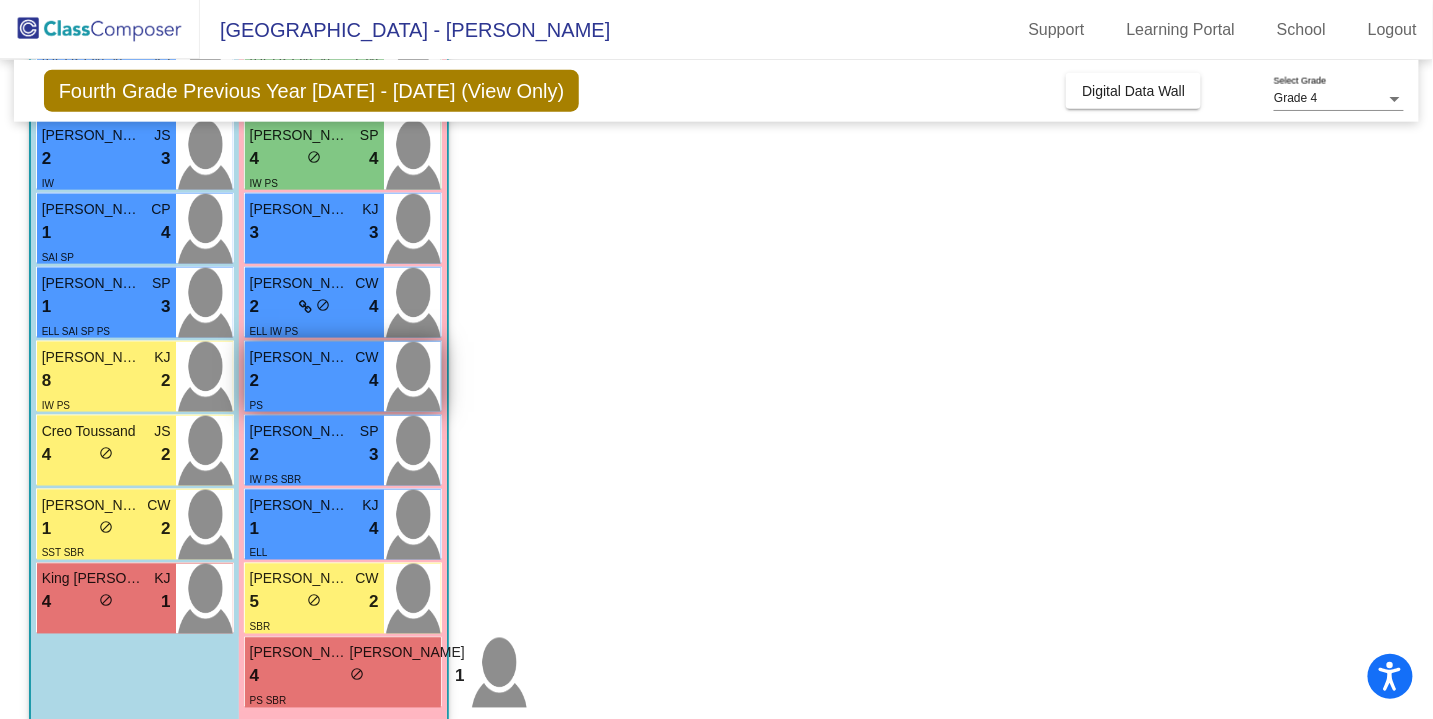 scroll, scrollTop: 742, scrollLeft: 0, axis: vertical 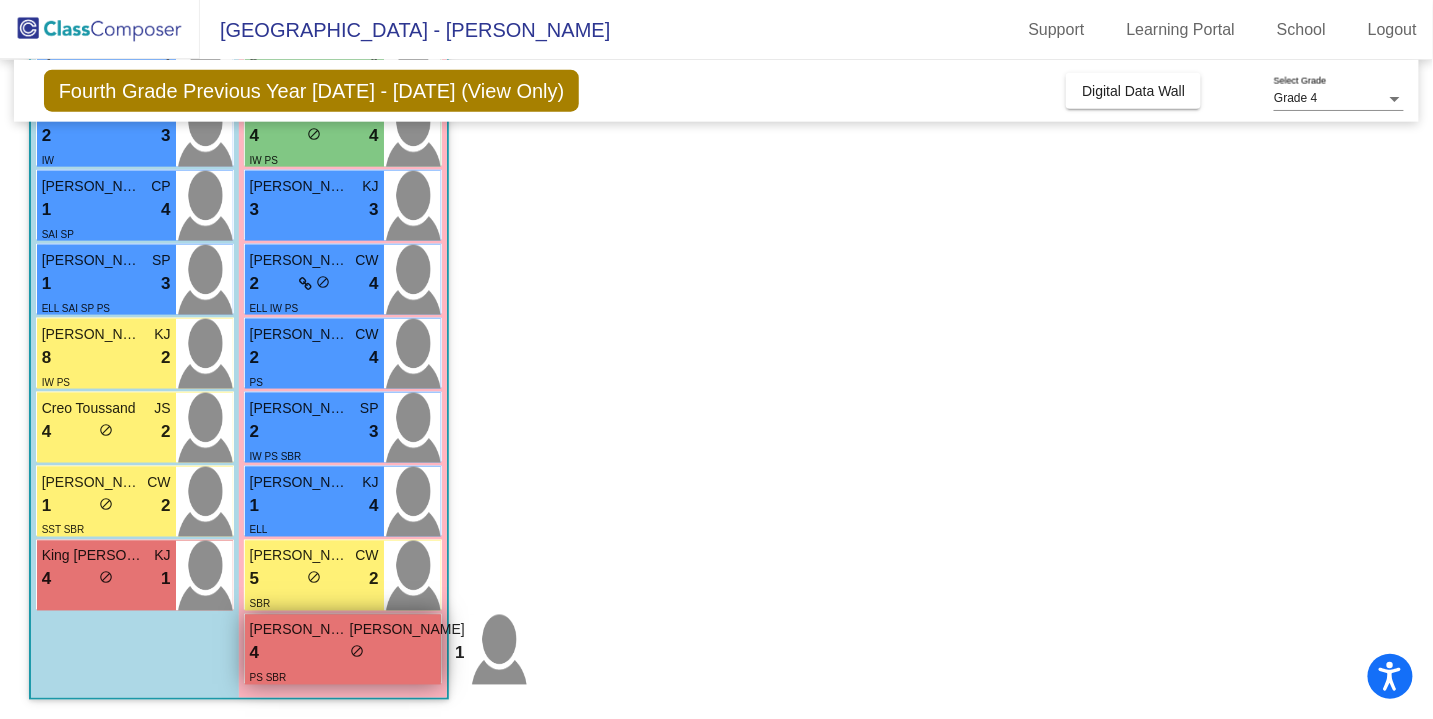 click on "4 lock do_not_disturb_alt 1" at bounding box center [357, 654] 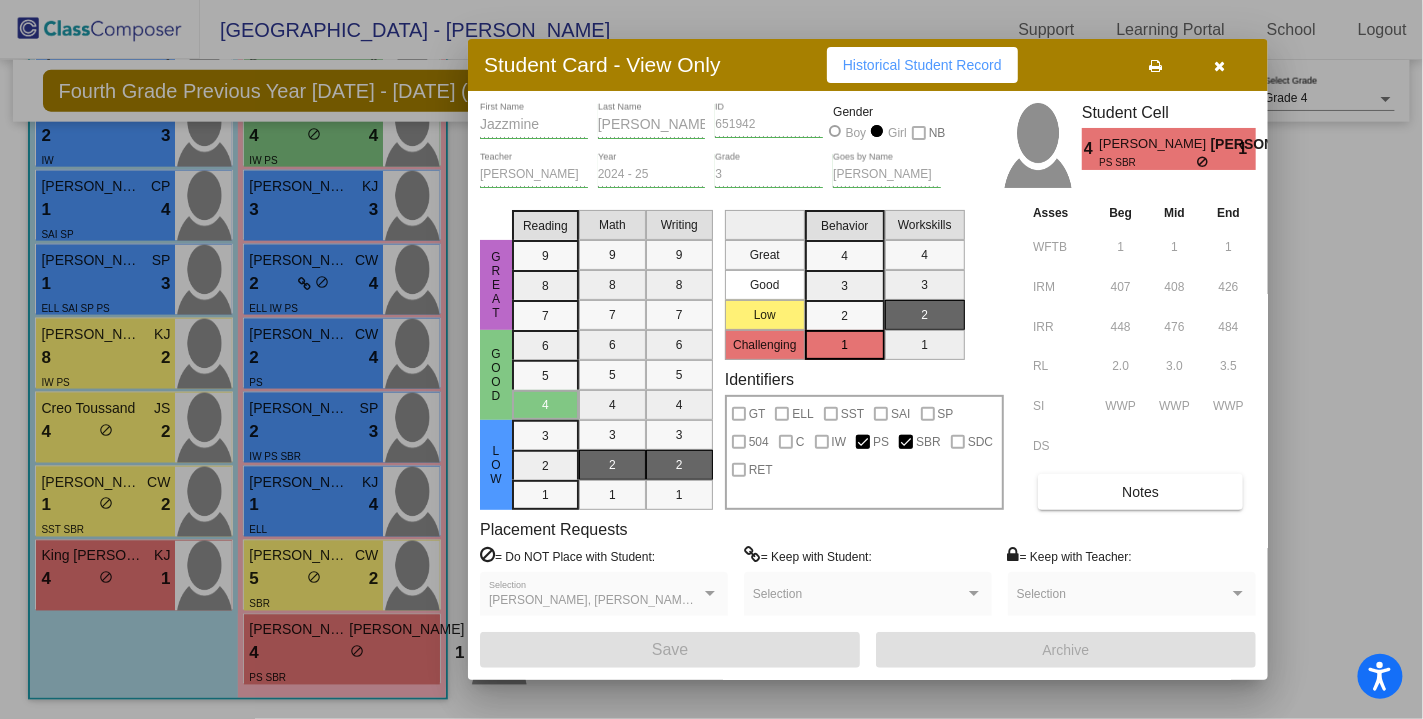 click at bounding box center [711, 359] 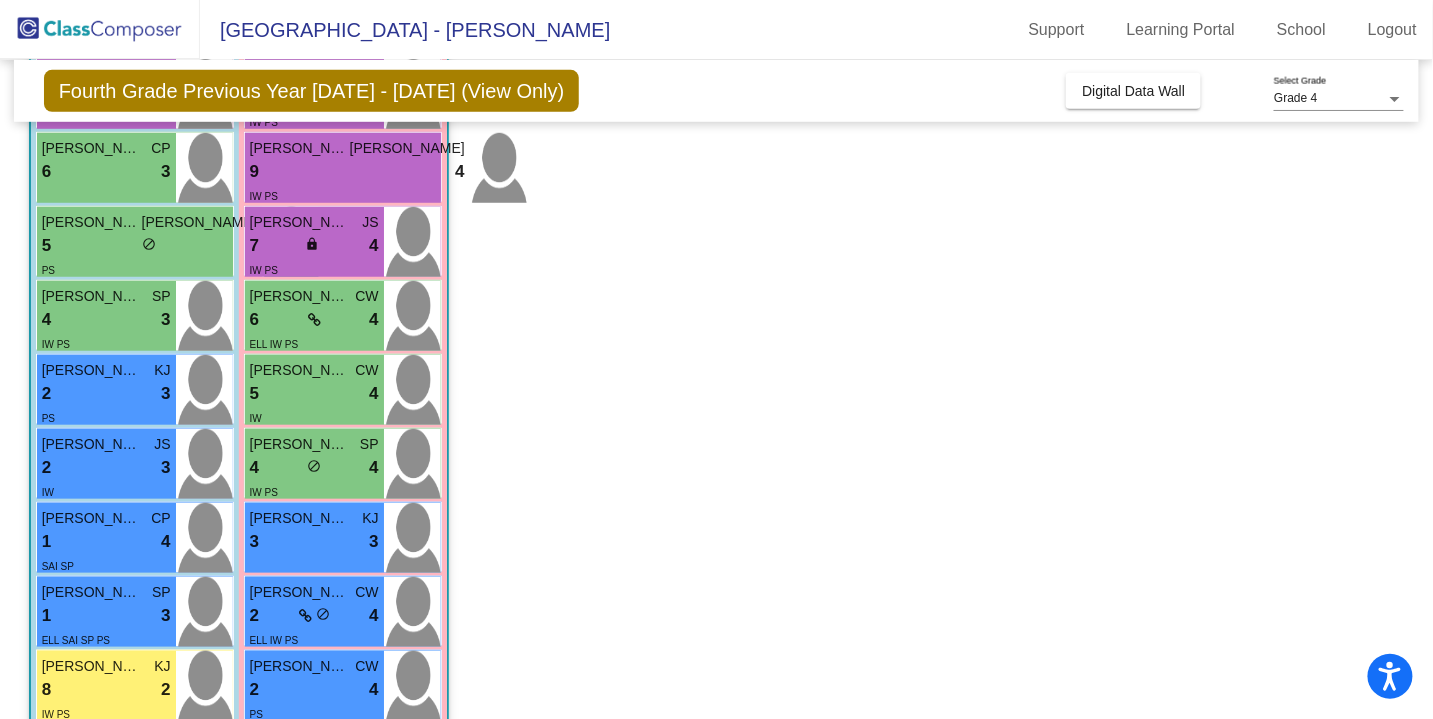 scroll, scrollTop: 400, scrollLeft: 0, axis: vertical 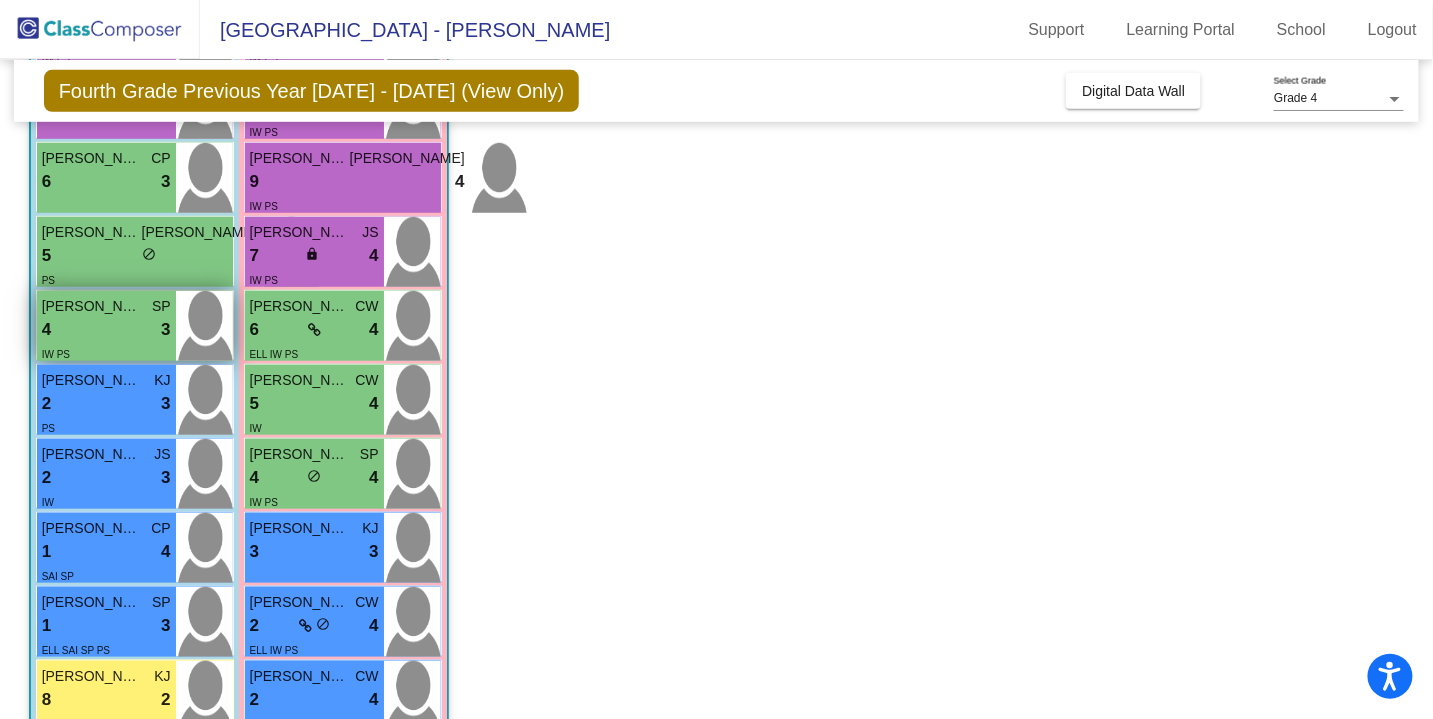 click on "[PERSON_NAME]" at bounding box center [92, 306] 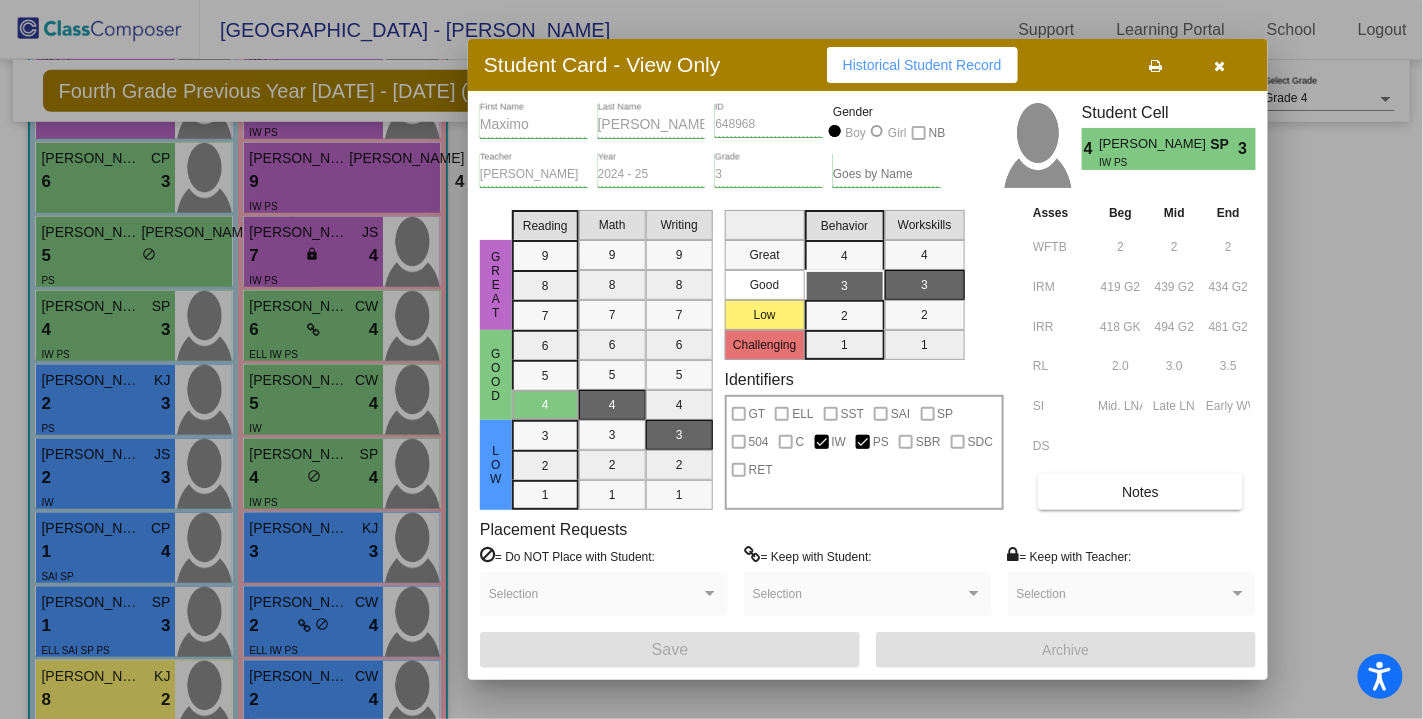 click at bounding box center [711, 359] 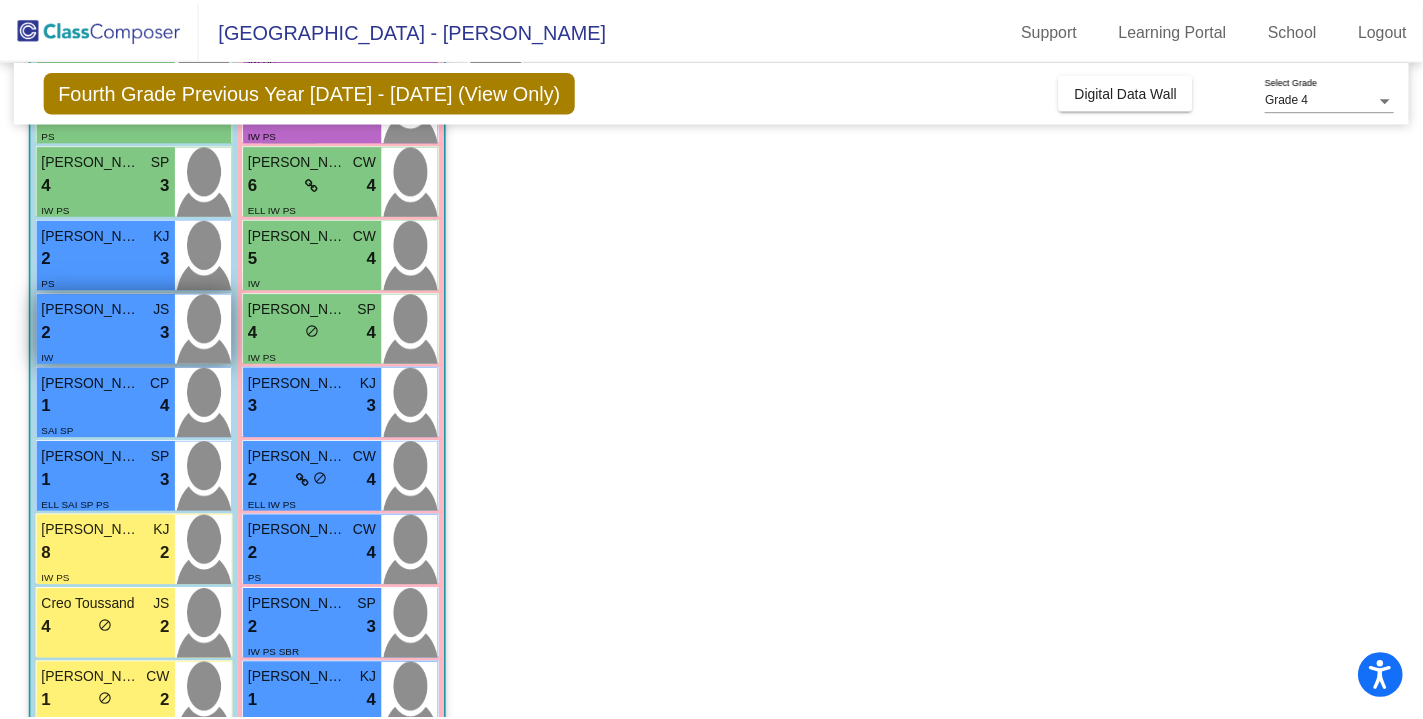 scroll, scrollTop: 545, scrollLeft: 0, axis: vertical 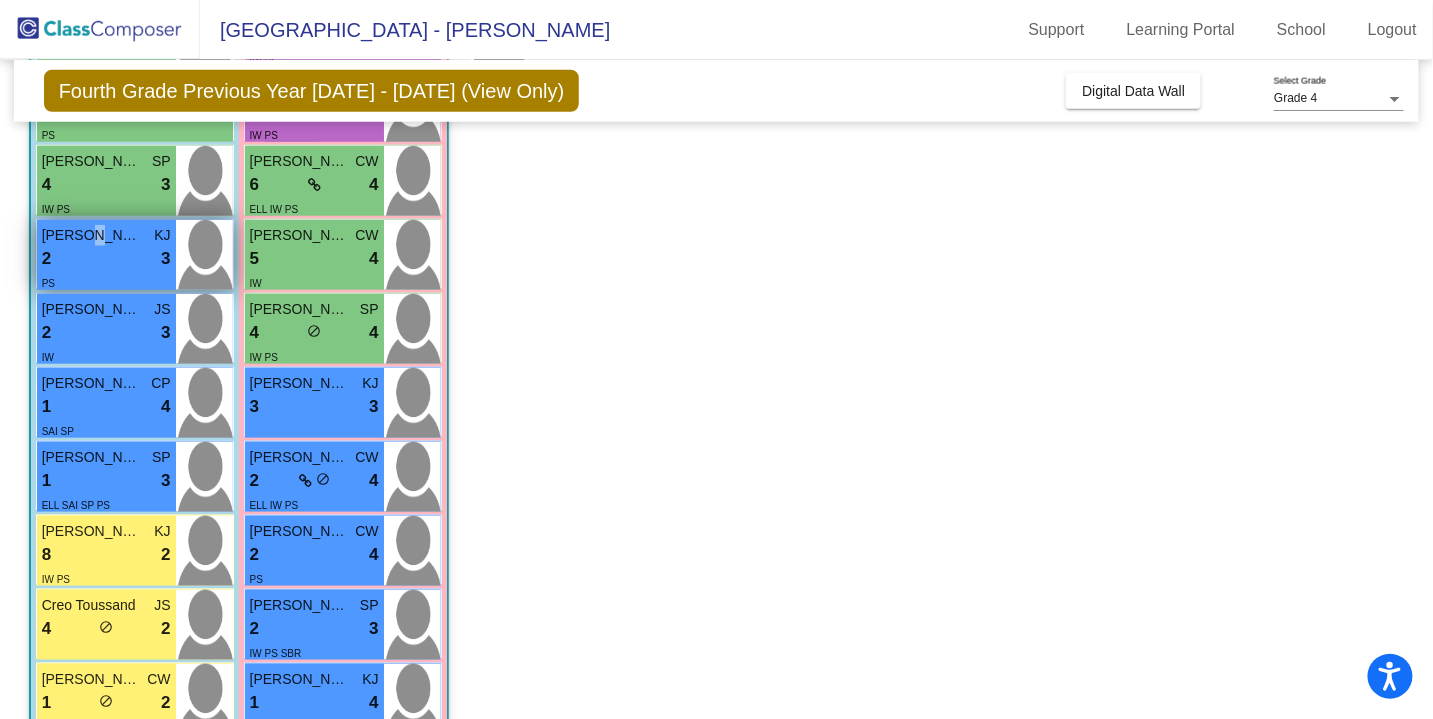 click on "[PERSON_NAME]" at bounding box center [92, 235] 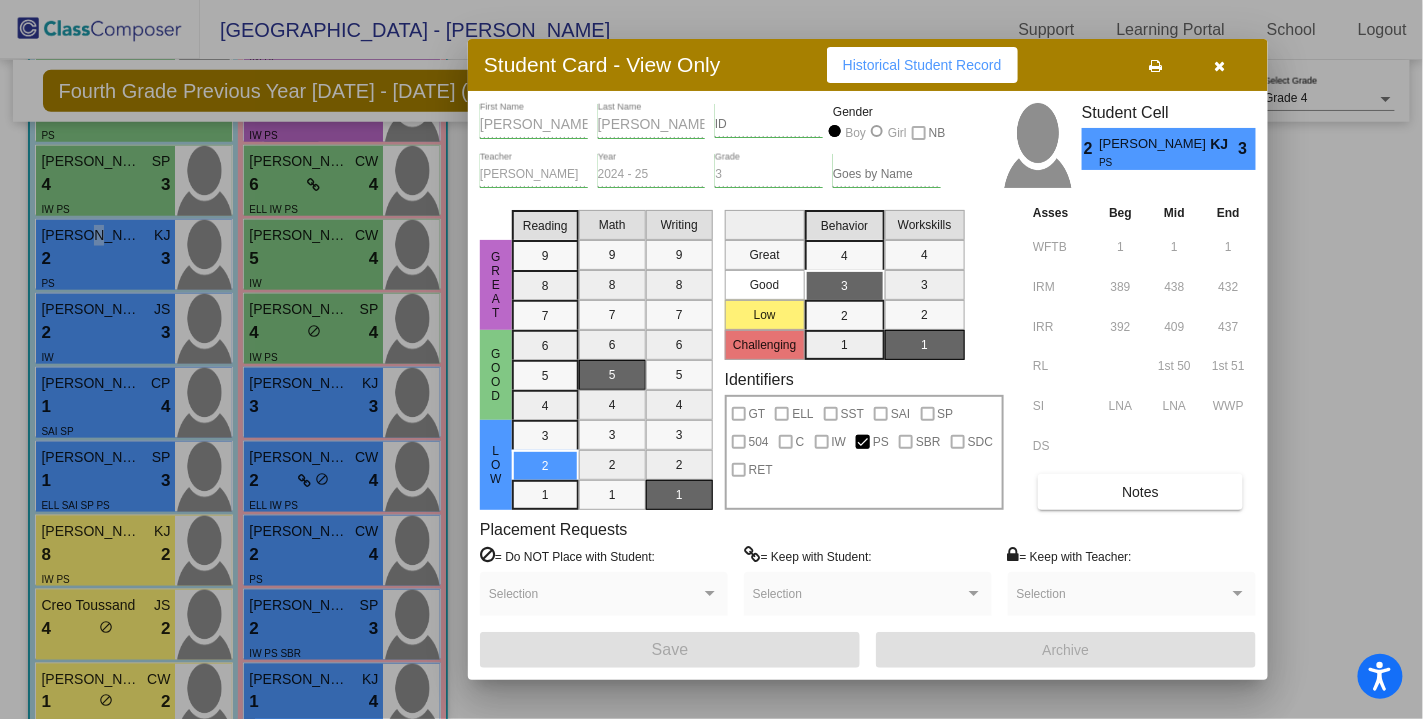 click on "Notes" at bounding box center [1140, 492] 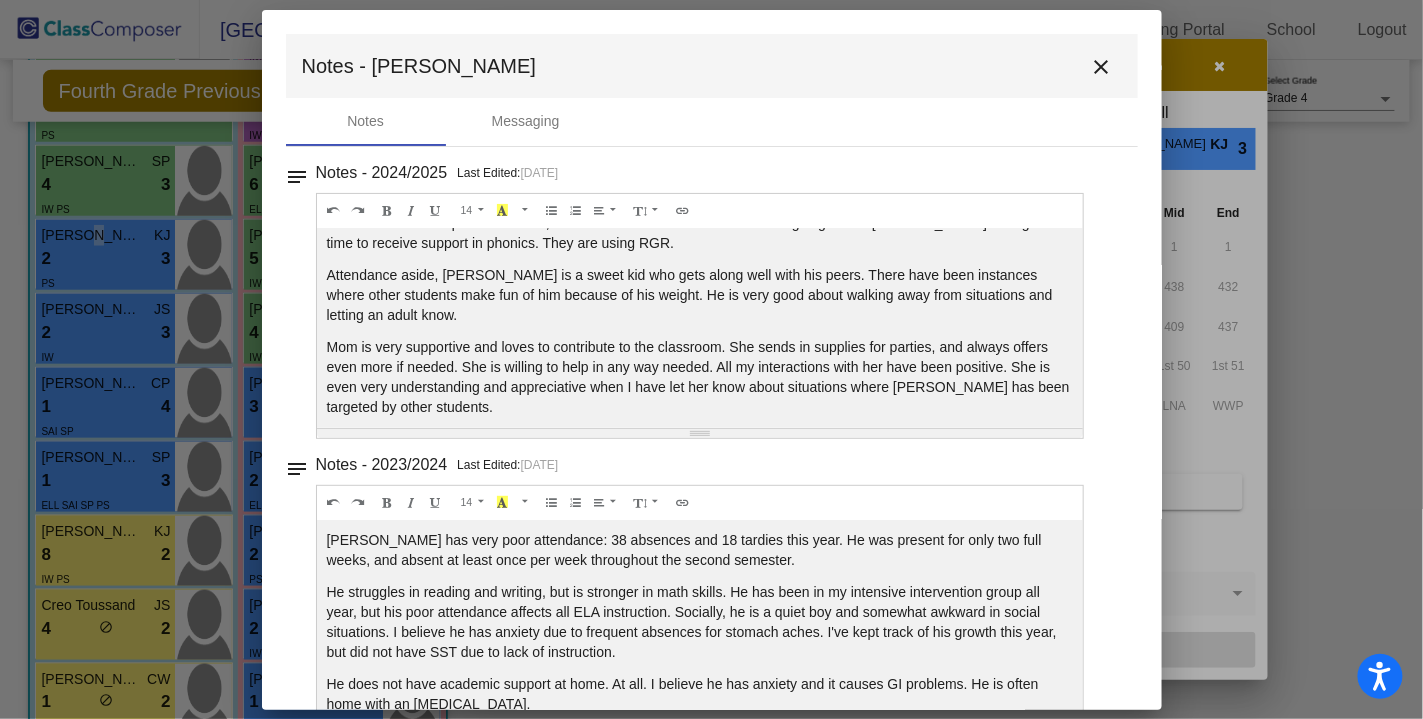 scroll, scrollTop: 168, scrollLeft: 0, axis: vertical 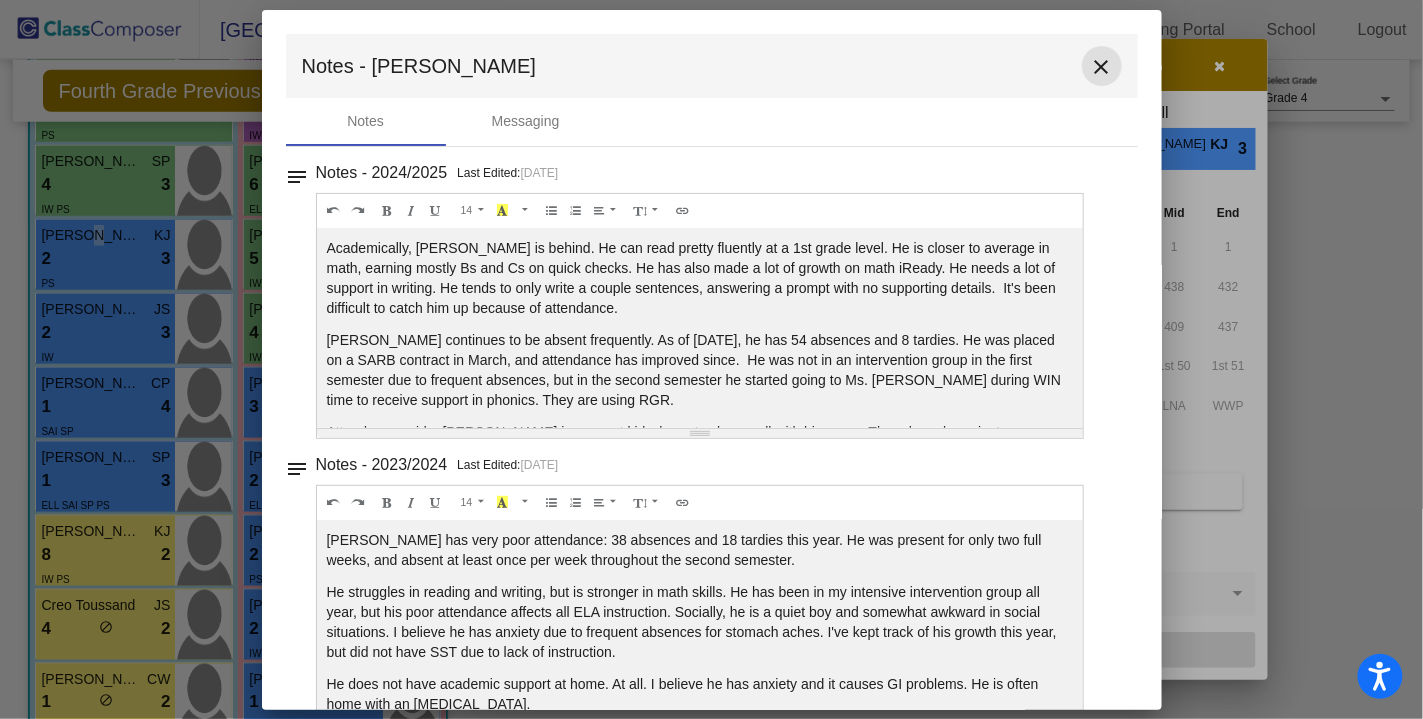 click on "close" at bounding box center (1102, 67) 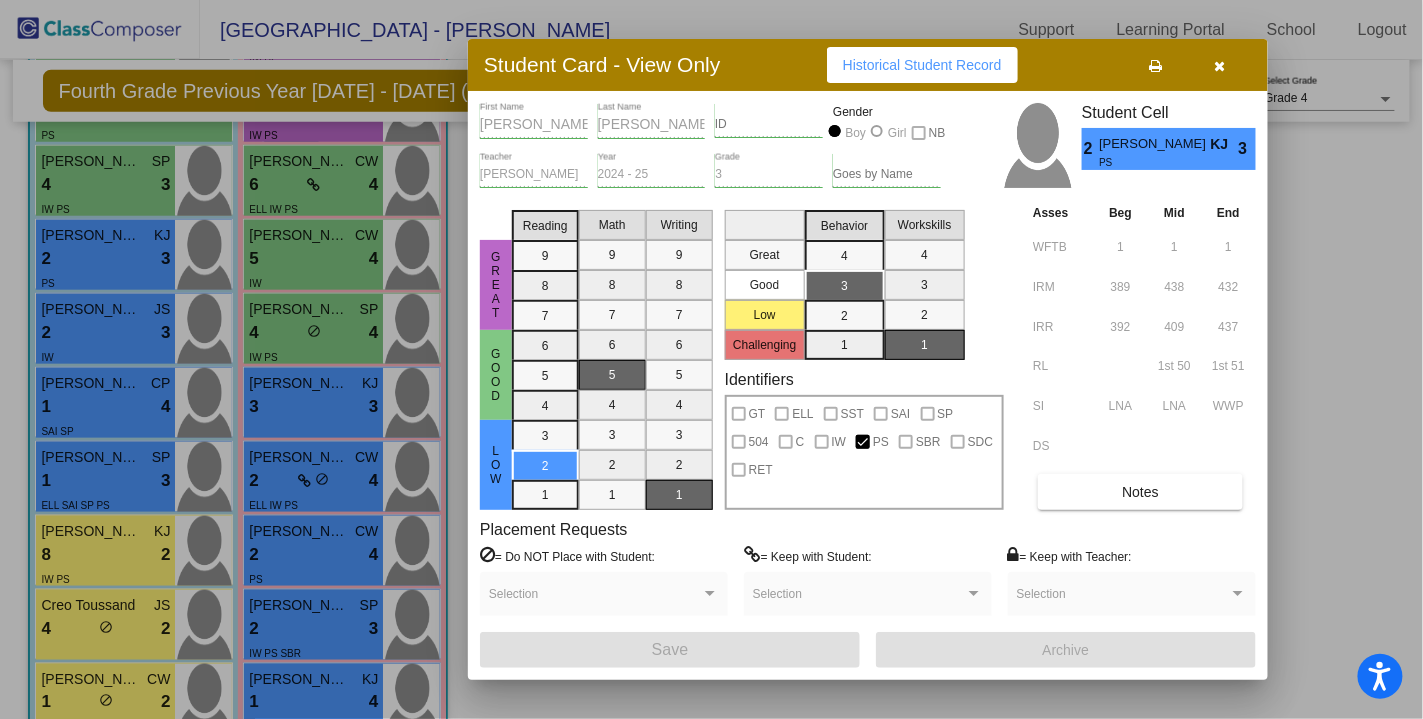 click at bounding box center (711, 359) 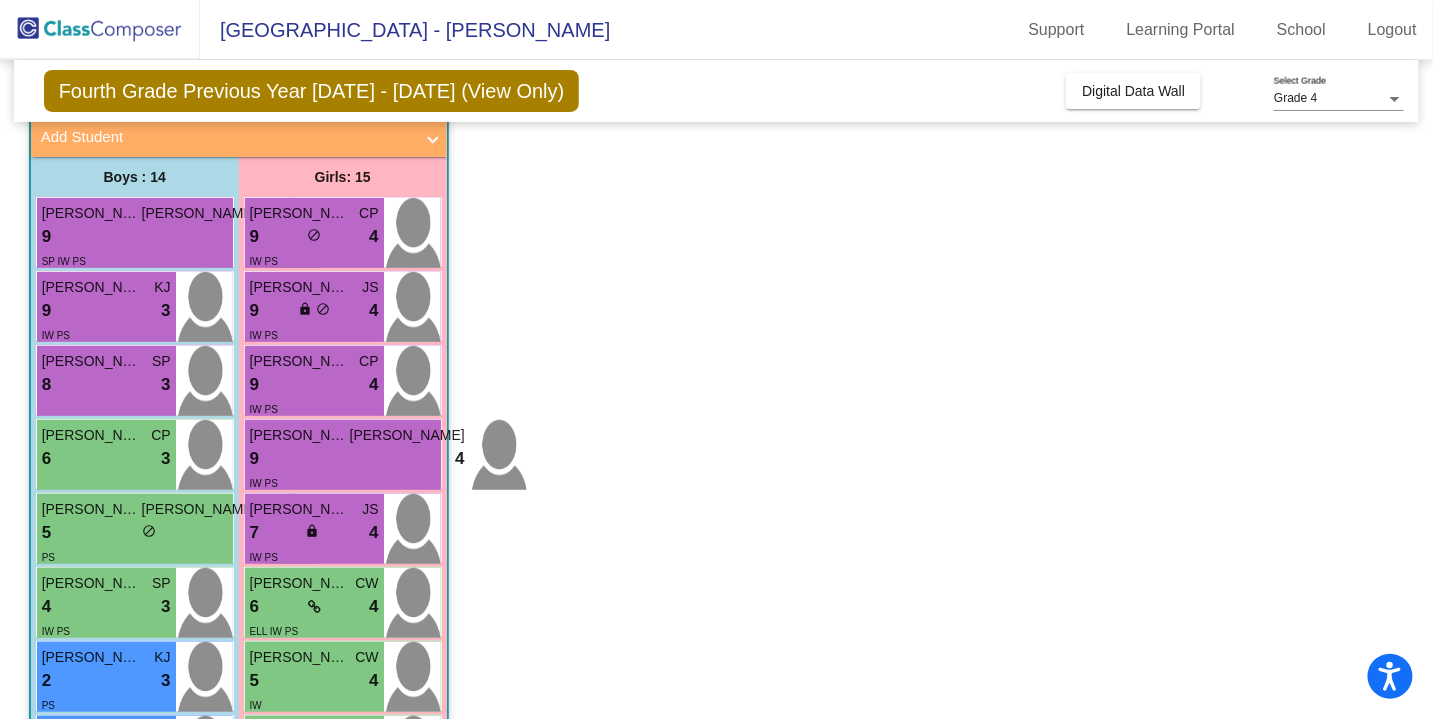 scroll, scrollTop: 126, scrollLeft: 0, axis: vertical 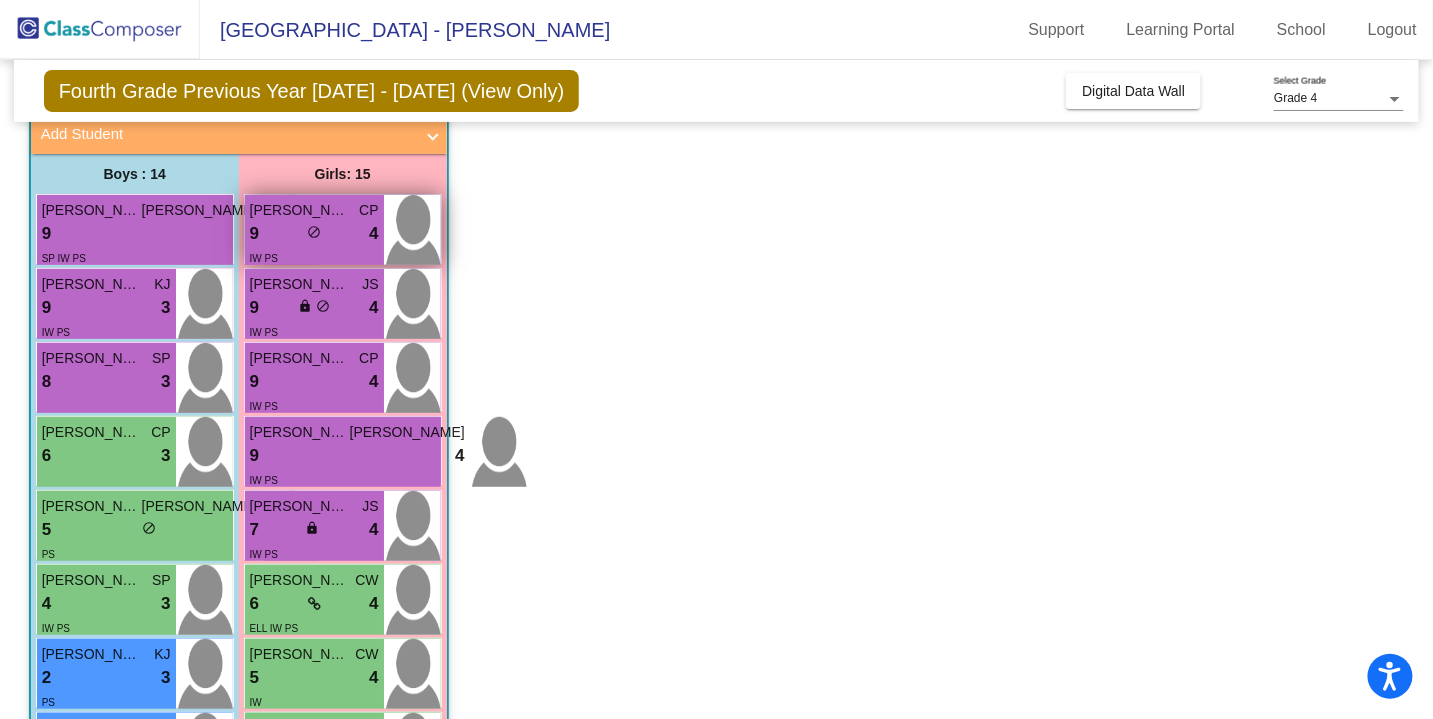 click on "do_not_disturb_alt" at bounding box center [314, 232] 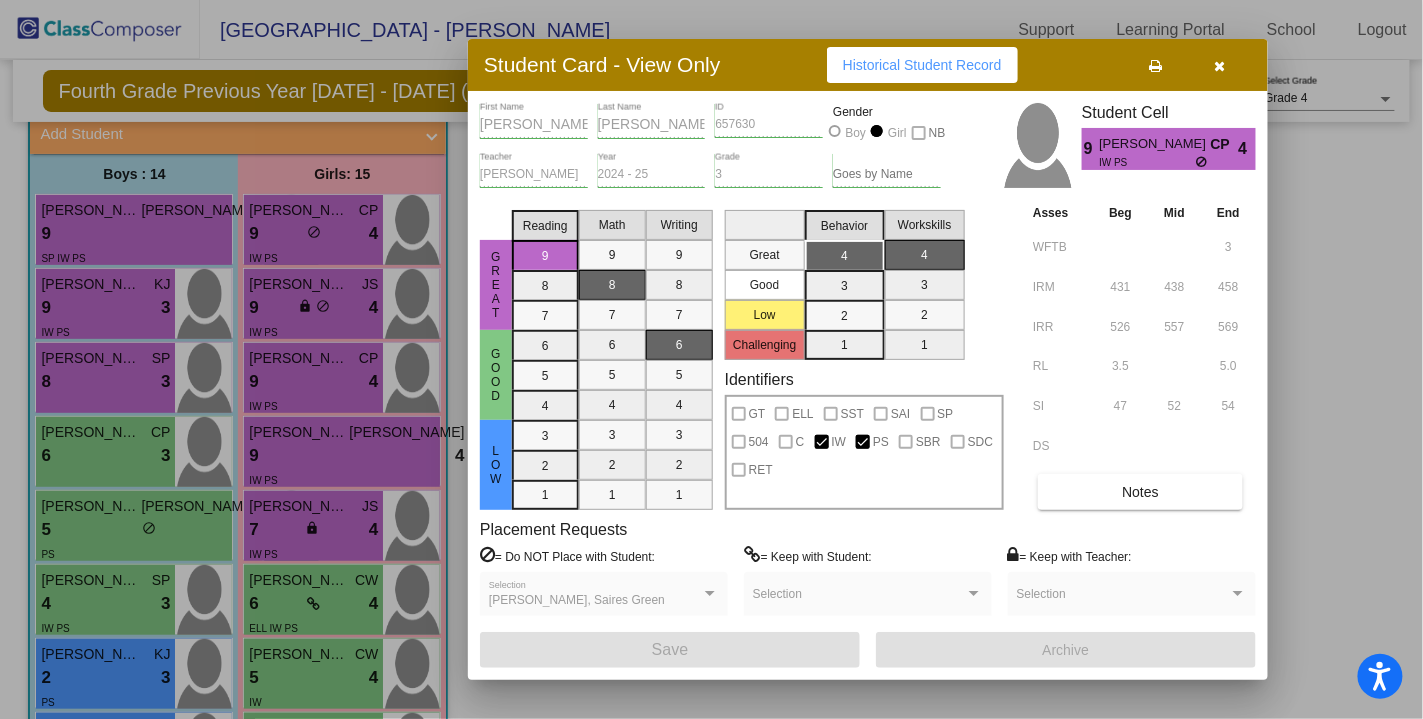 click at bounding box center [1220, 66] 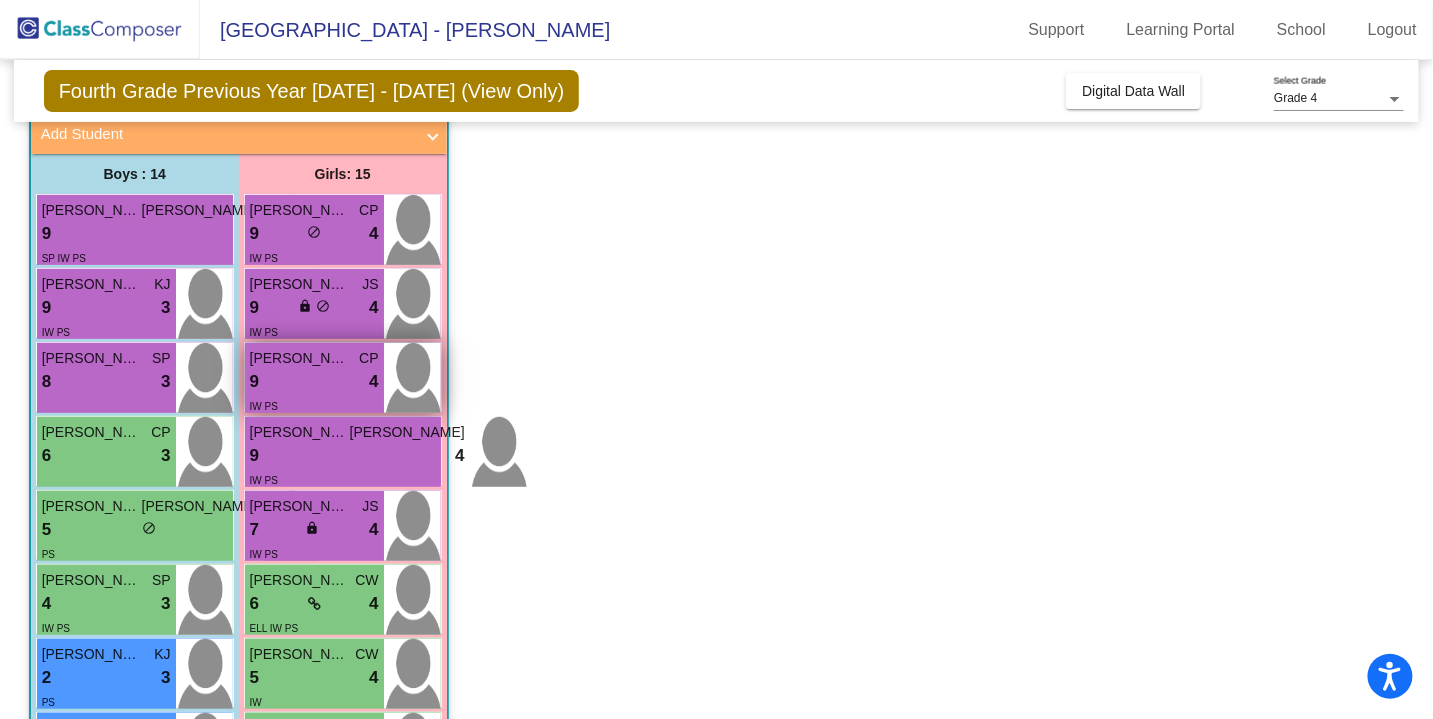 click on "9 lock do_not_disturb_alt 4" at bounding box center [314, 382] 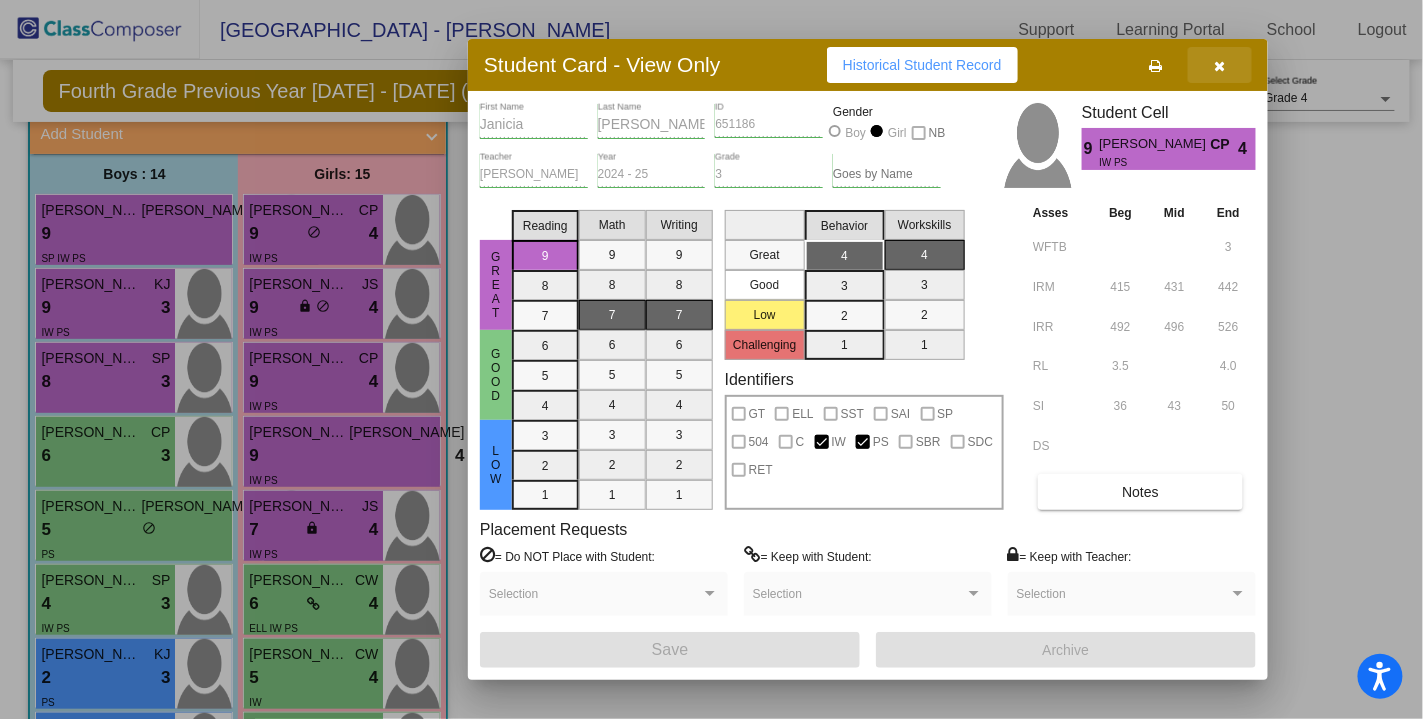 click at bounding box center (1220, 65) 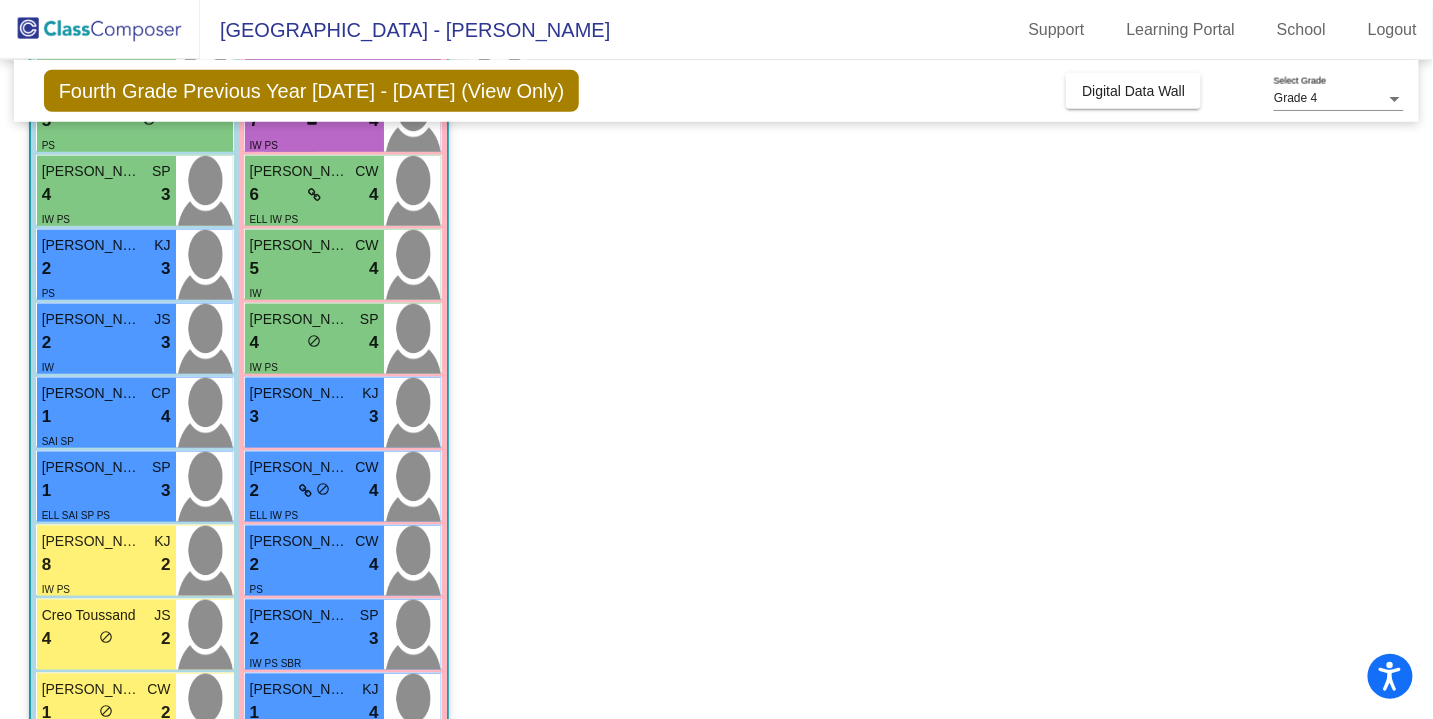scroll, scrollTop: 557, scrollLeft: 0, axis: vertical 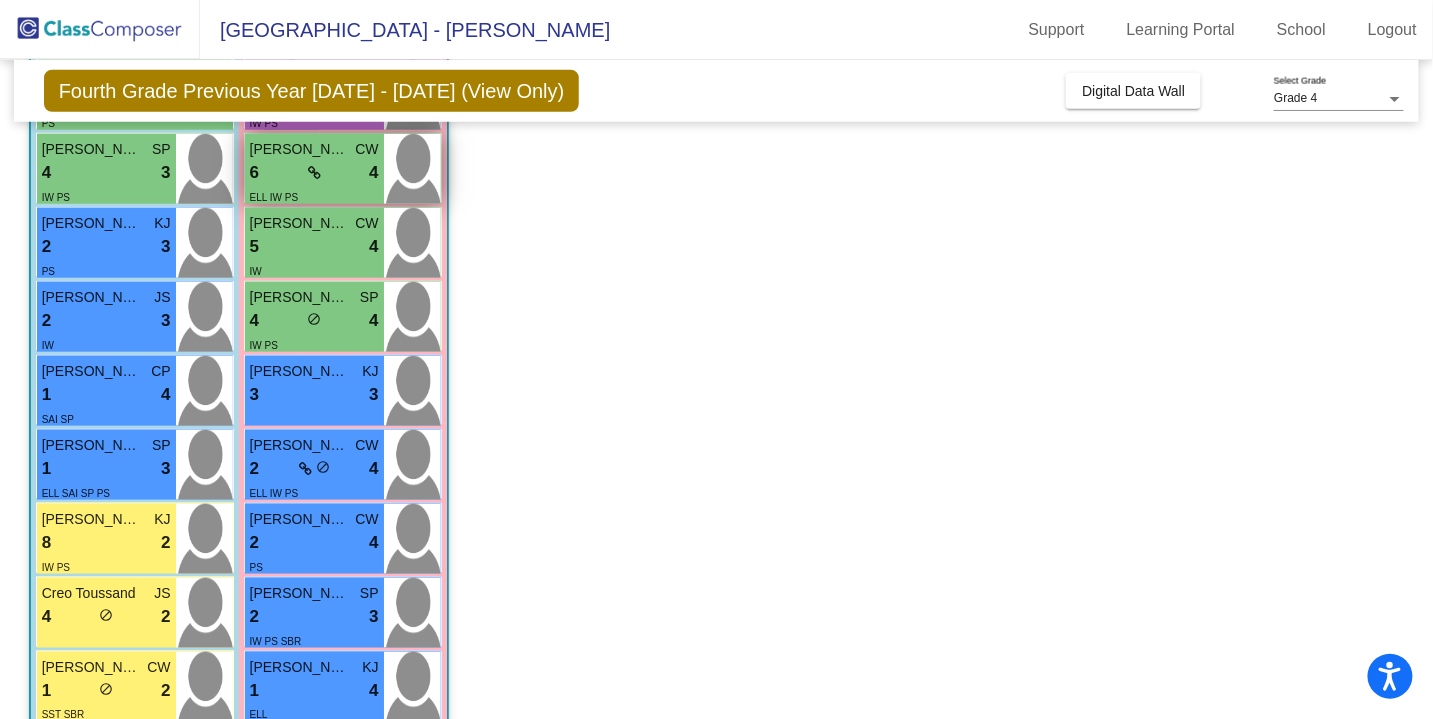 click on "6 lock do_not_disturb_alt 4" at bounding box center (314, 173) 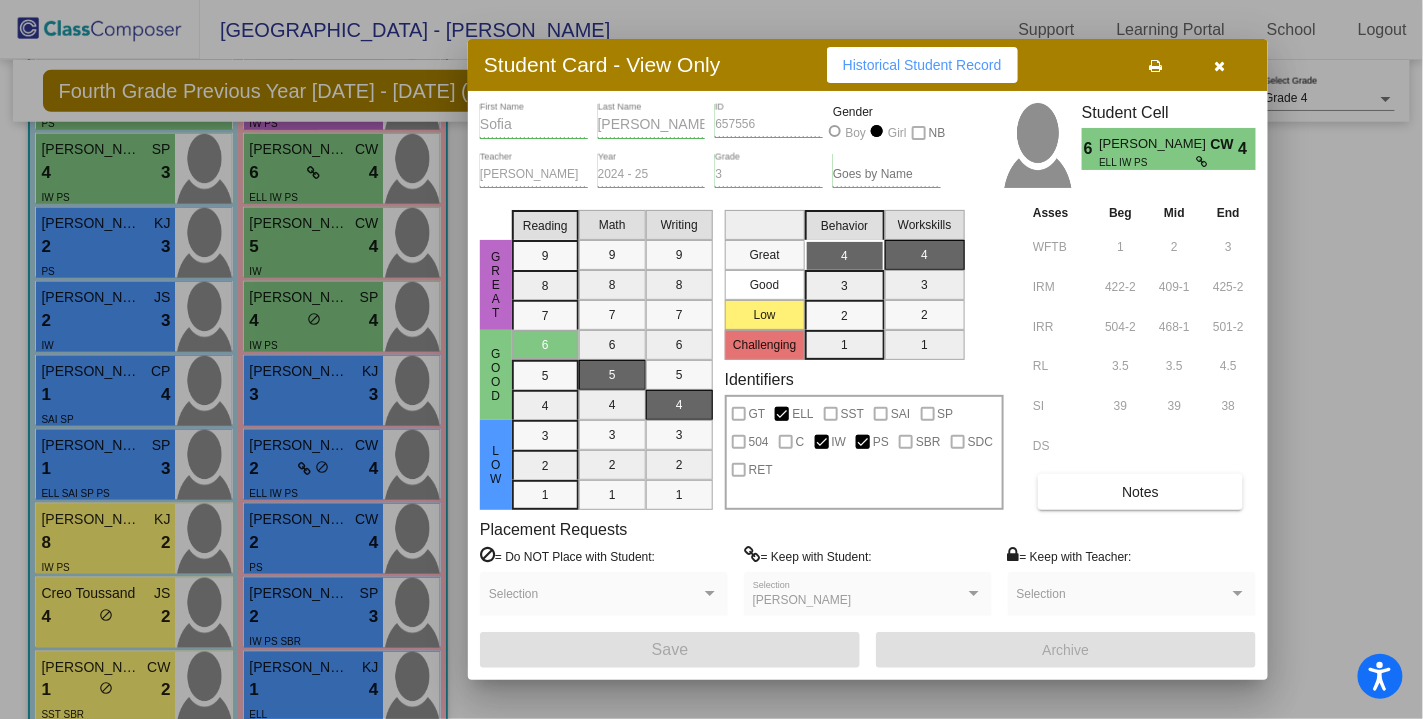 click at bounding box center [1220, 66] 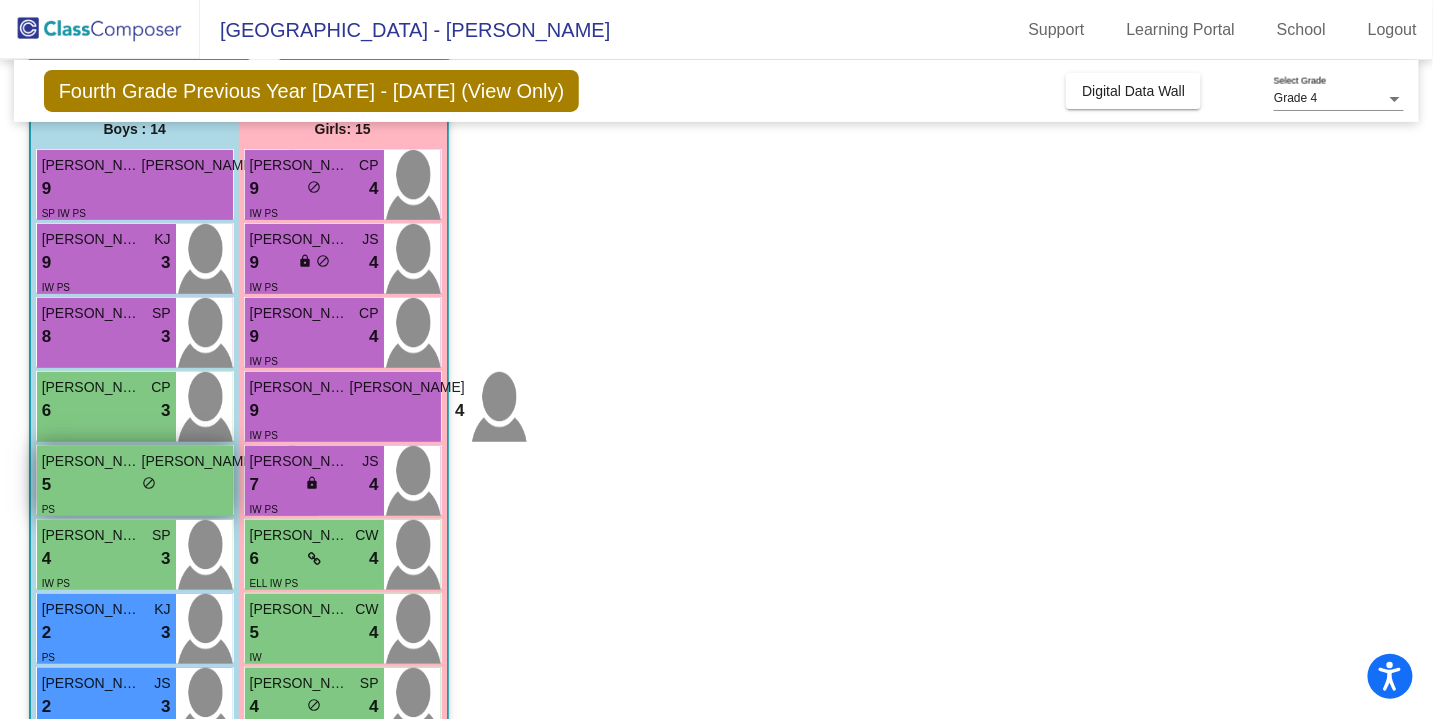 scroll, scrollTop: 161, scrollLeft: 0, axis: vertical 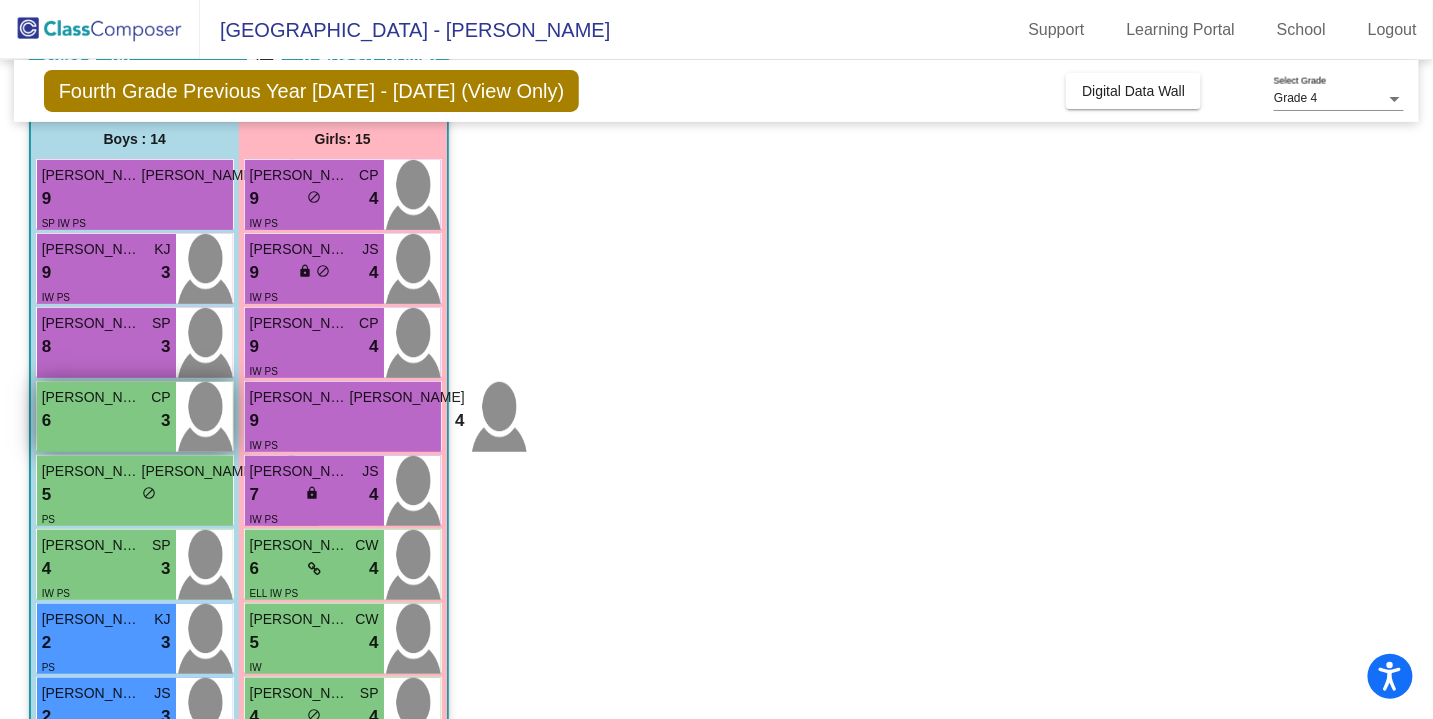 click on "[PERSON_NAME] CP 6 lock do_not_disturb_alt 3" at bounding box center (106, 417) 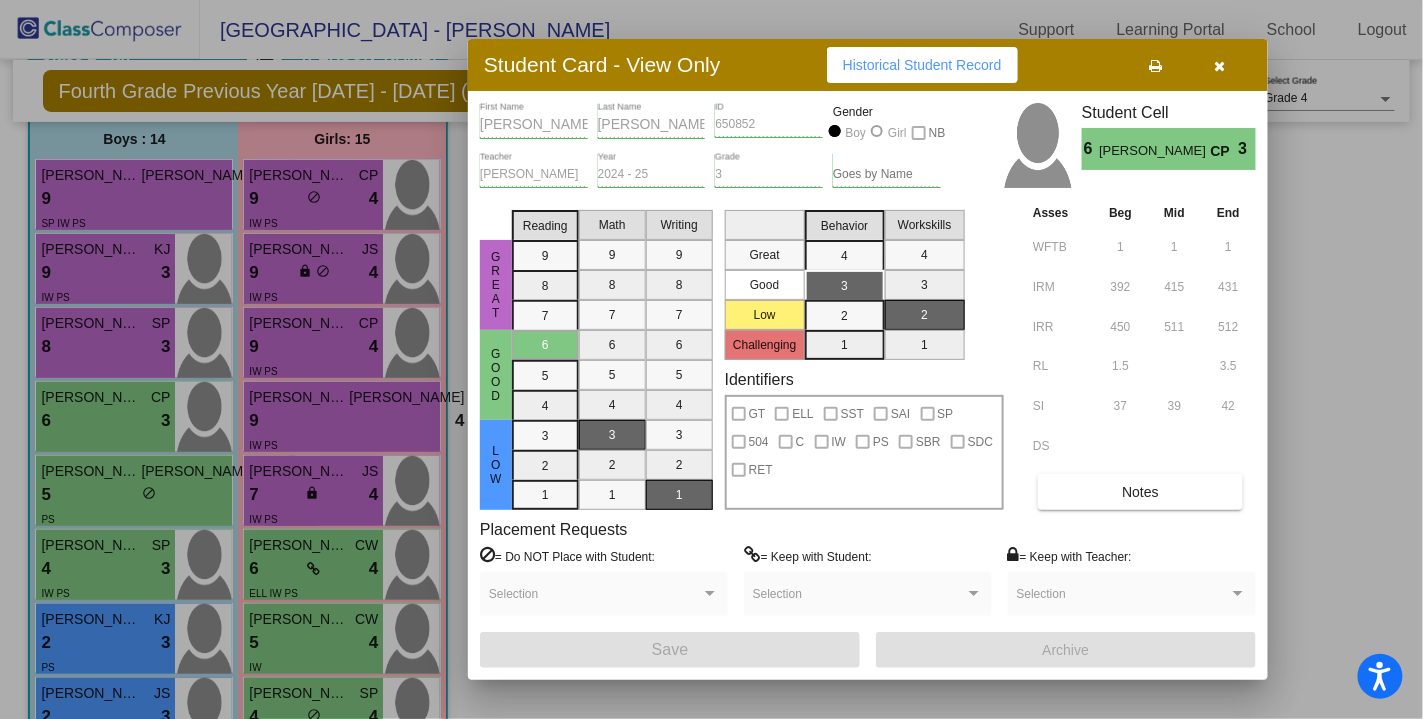 click at bounding box center [711, 359] 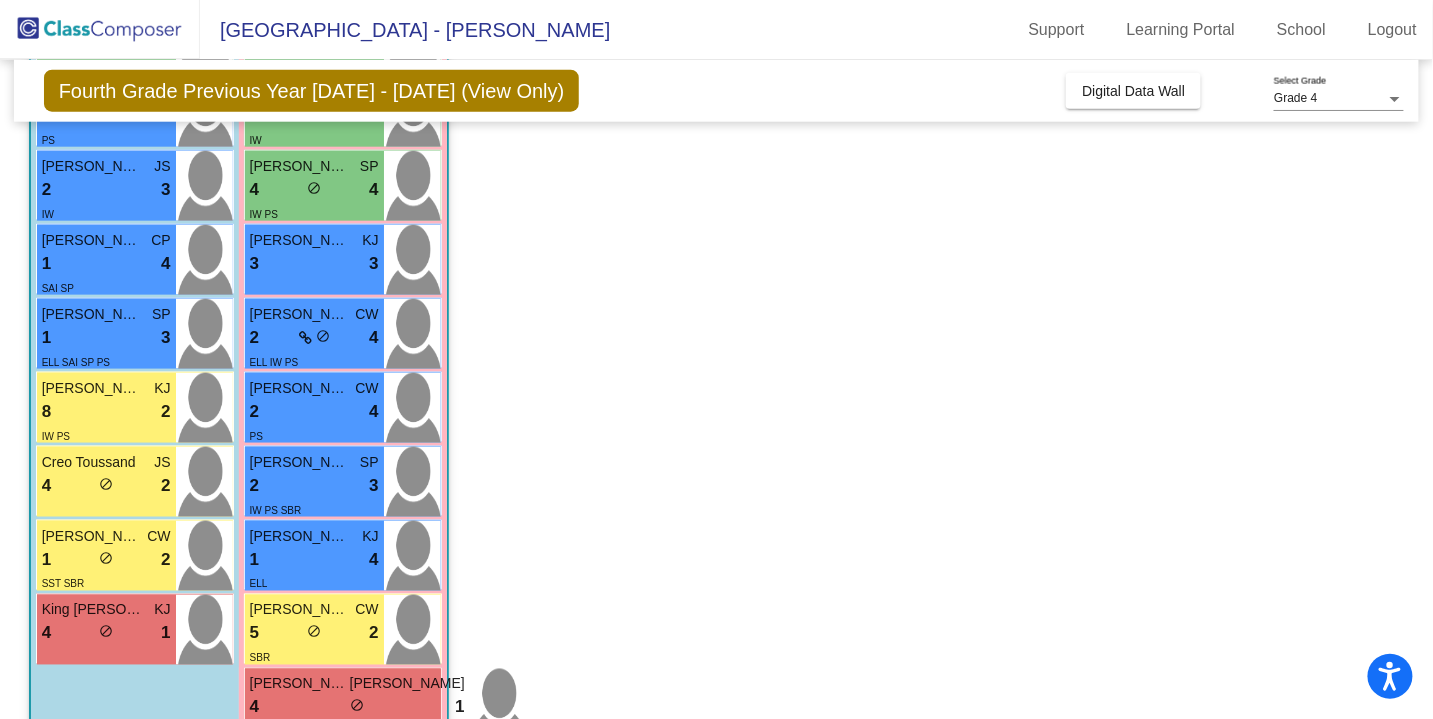 scroll, scrollTop: 702, scrollLeft: 0, axis: vertical 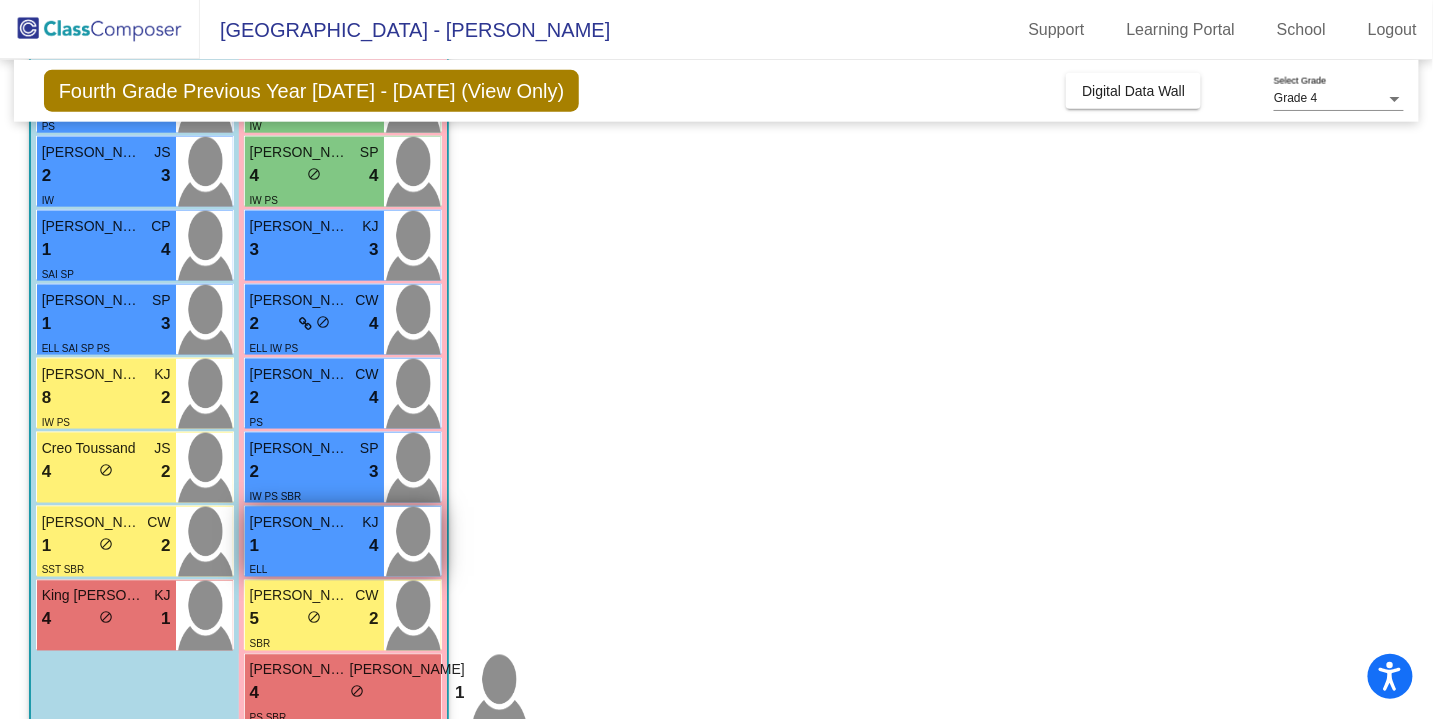click on "1 lock do_not_disturb_alt 4" at bounding box center [314, 546] 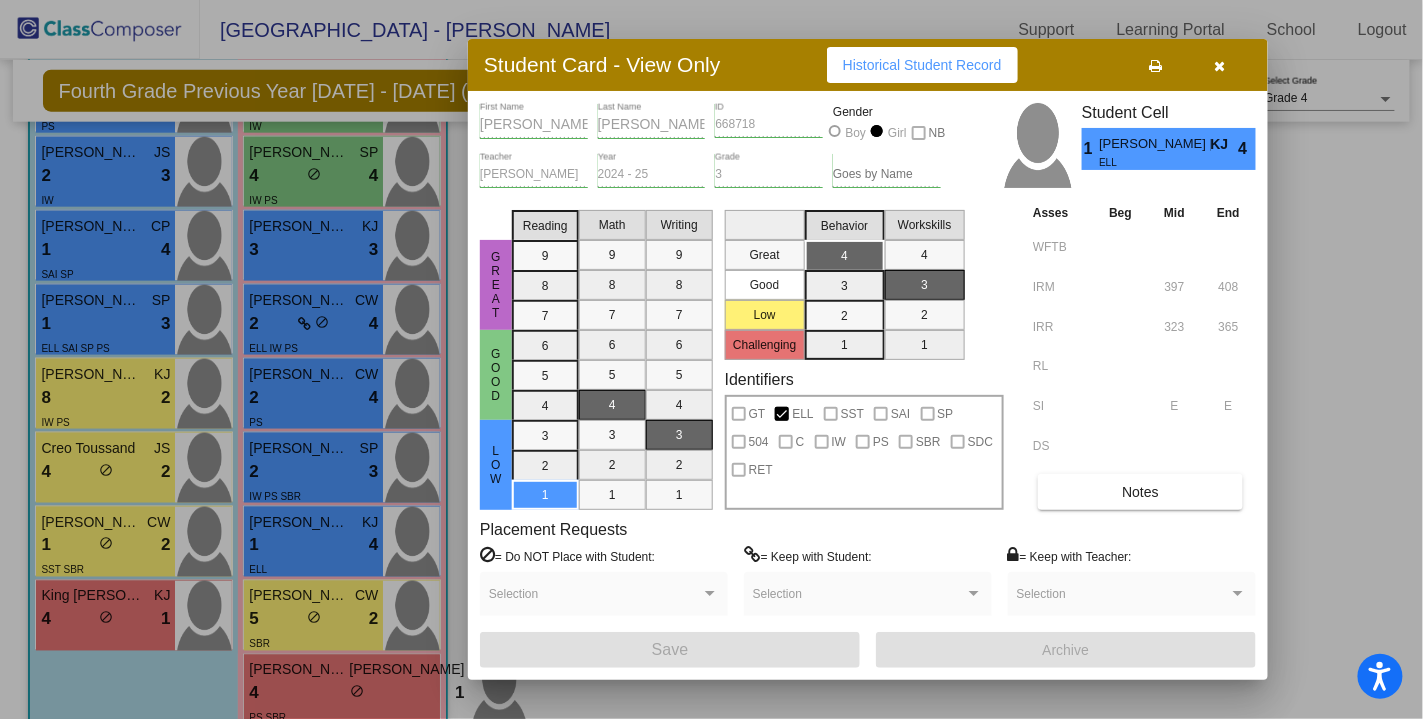 click at bounding box center [711, 359] 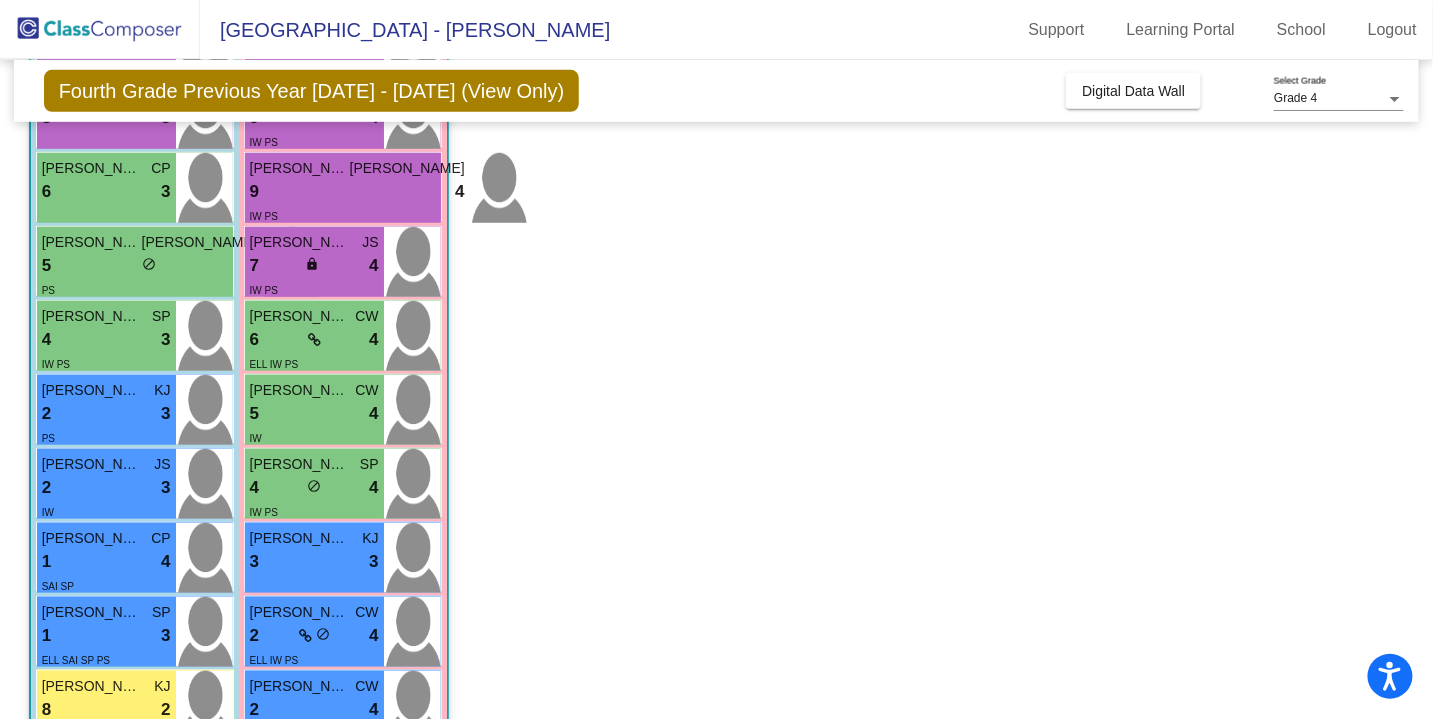 scroll, scrollTop: 368, scrollLeft: 0, axis: vertical 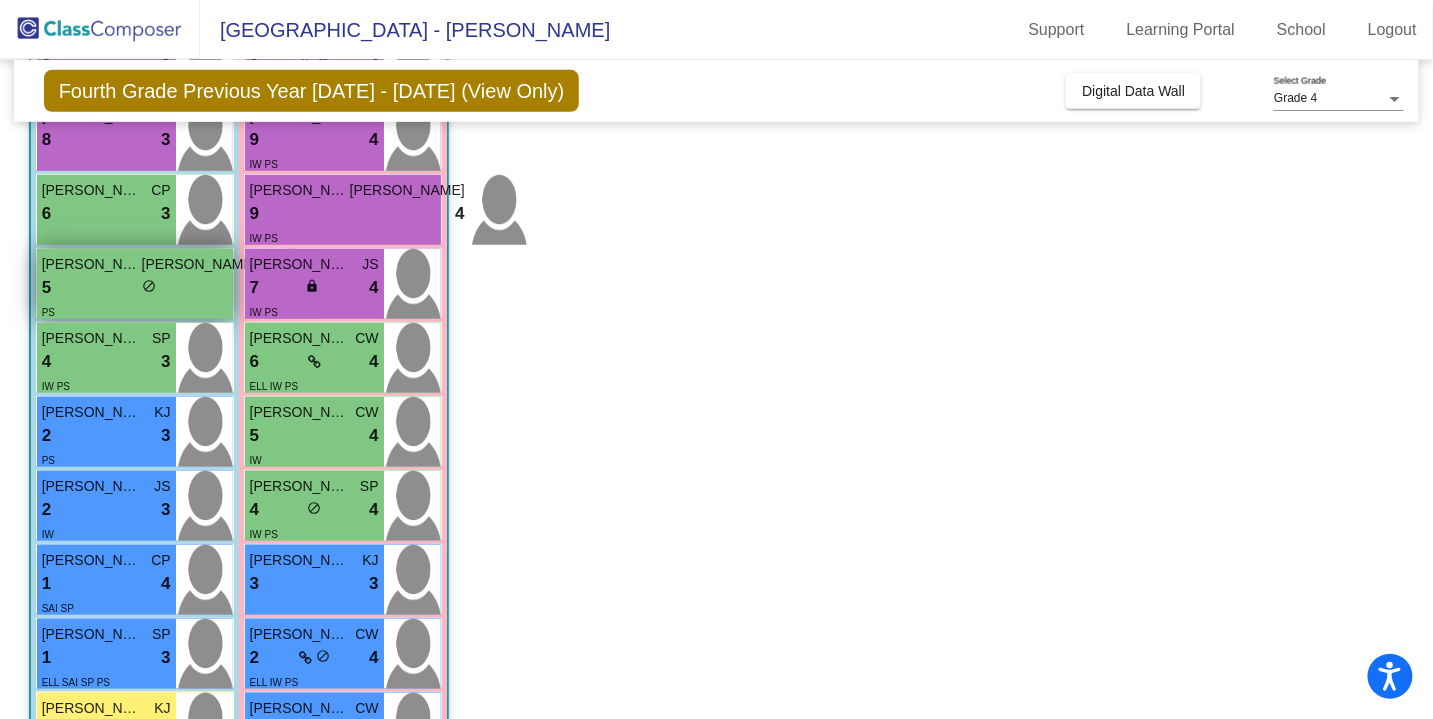 click on "[PERSON_NAME]" at bounding box center [92, 264] 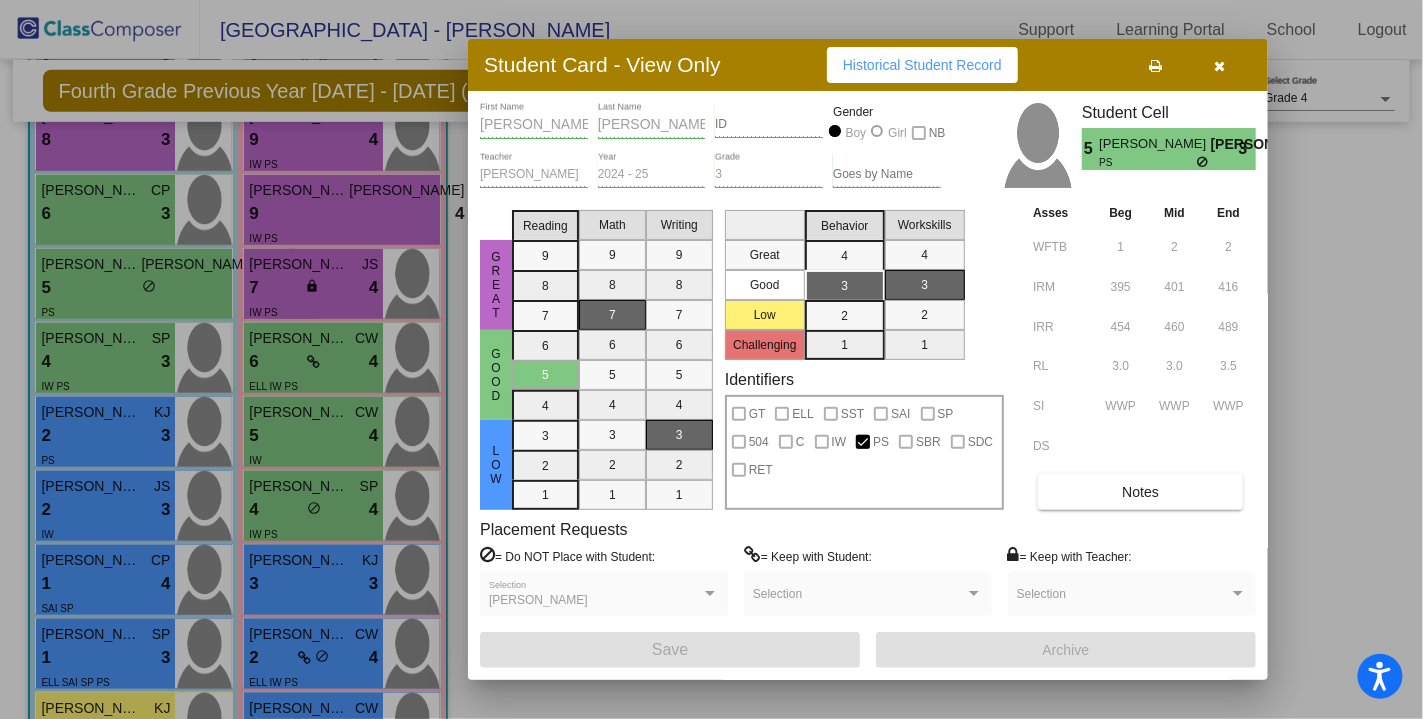click at bounding box center (711, 359) 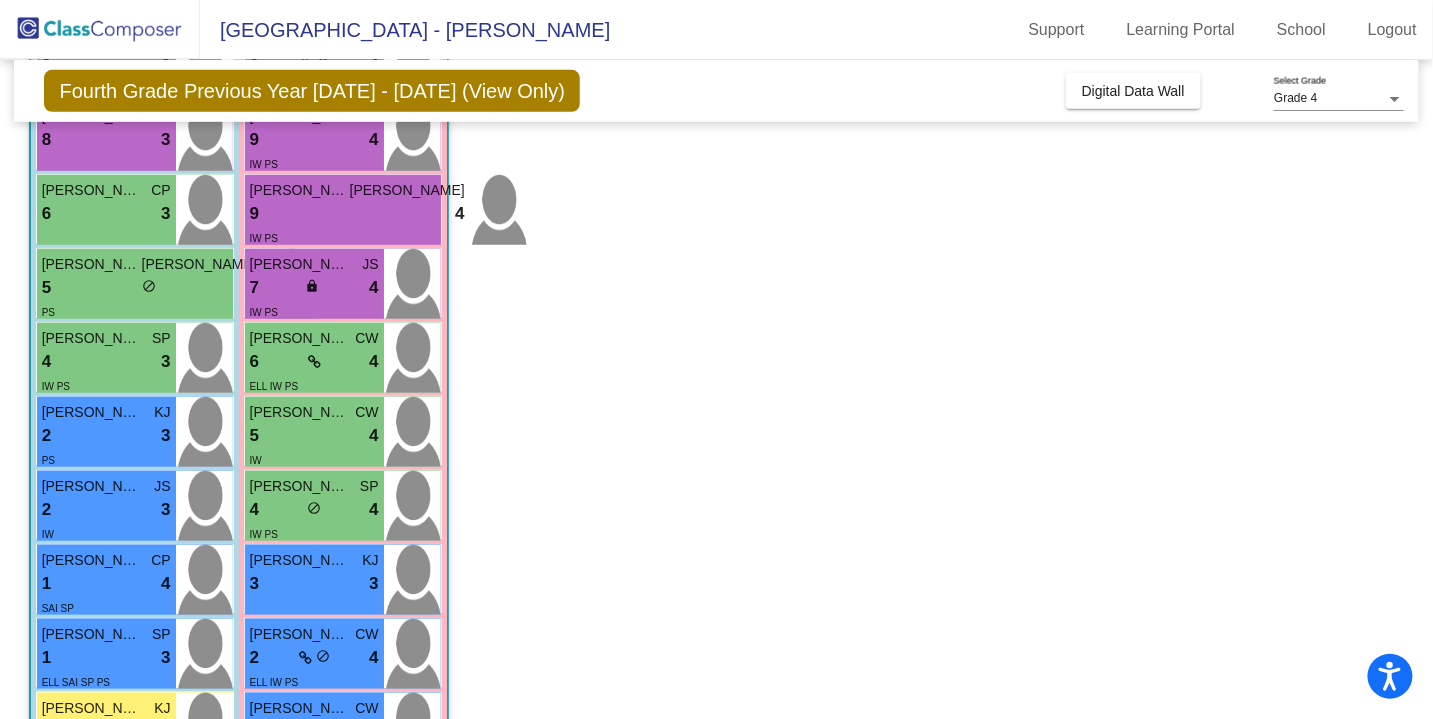 click on "[PERSON_NAME]" at bounding box center (300, 486) 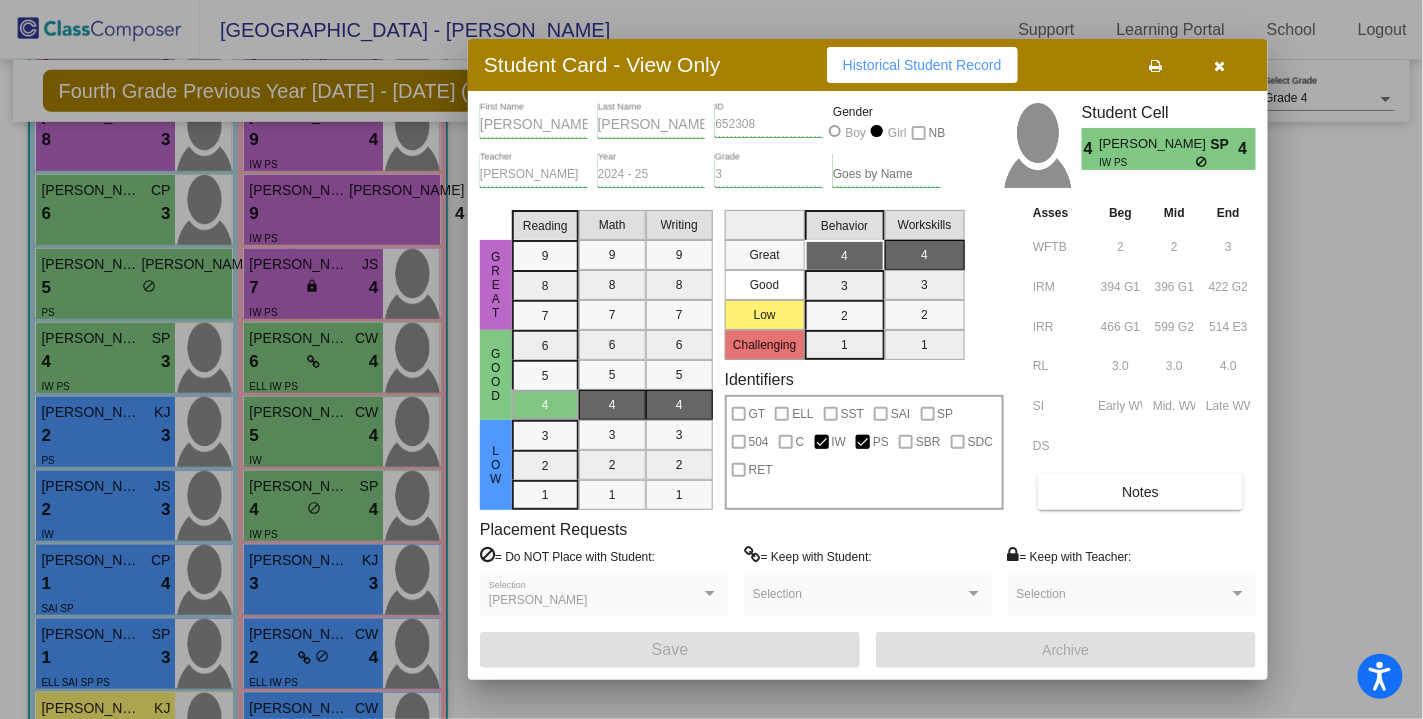 click at bounding box center [711, 359] 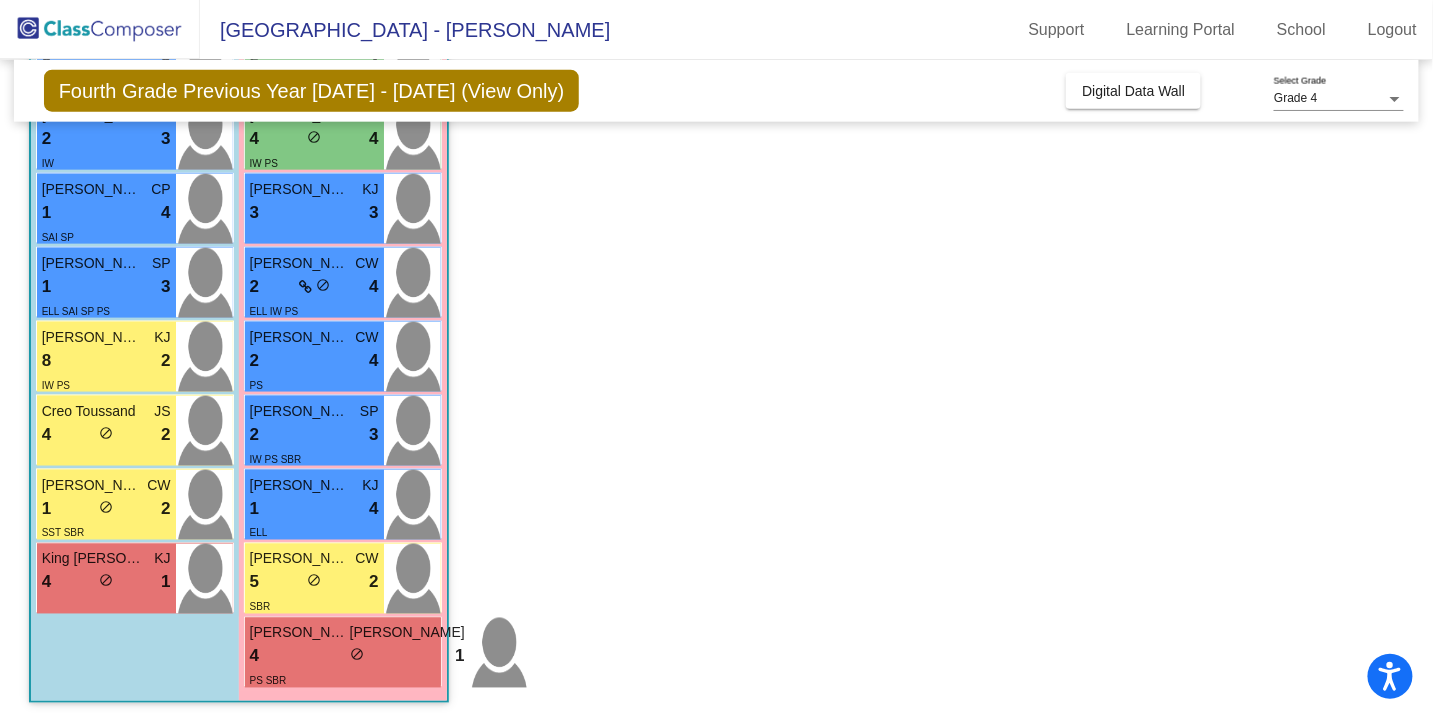 scroll, scrollTop: 742, scrollLeft: 0, axis: vertical 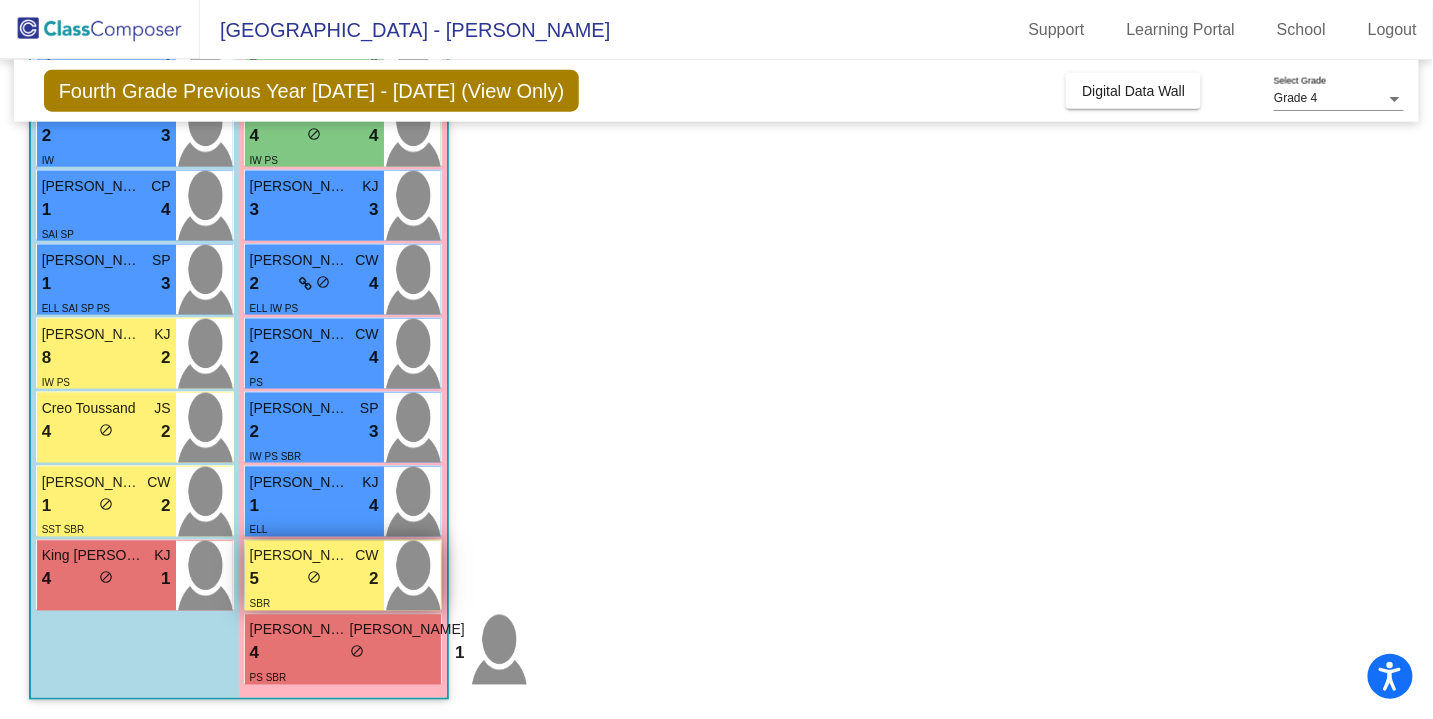 click on "do_not_disturb_alt" at bounding box center [314, 578] 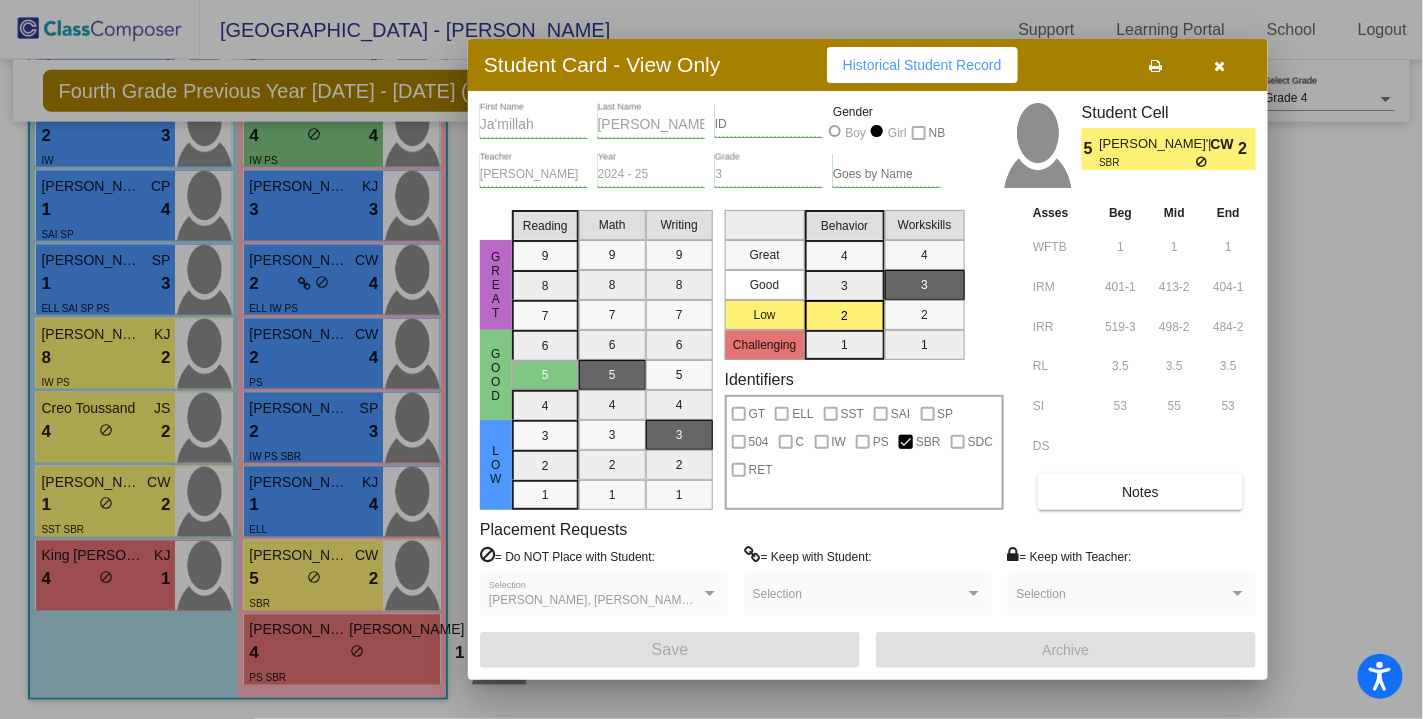 click at bounding box center (711, 359) 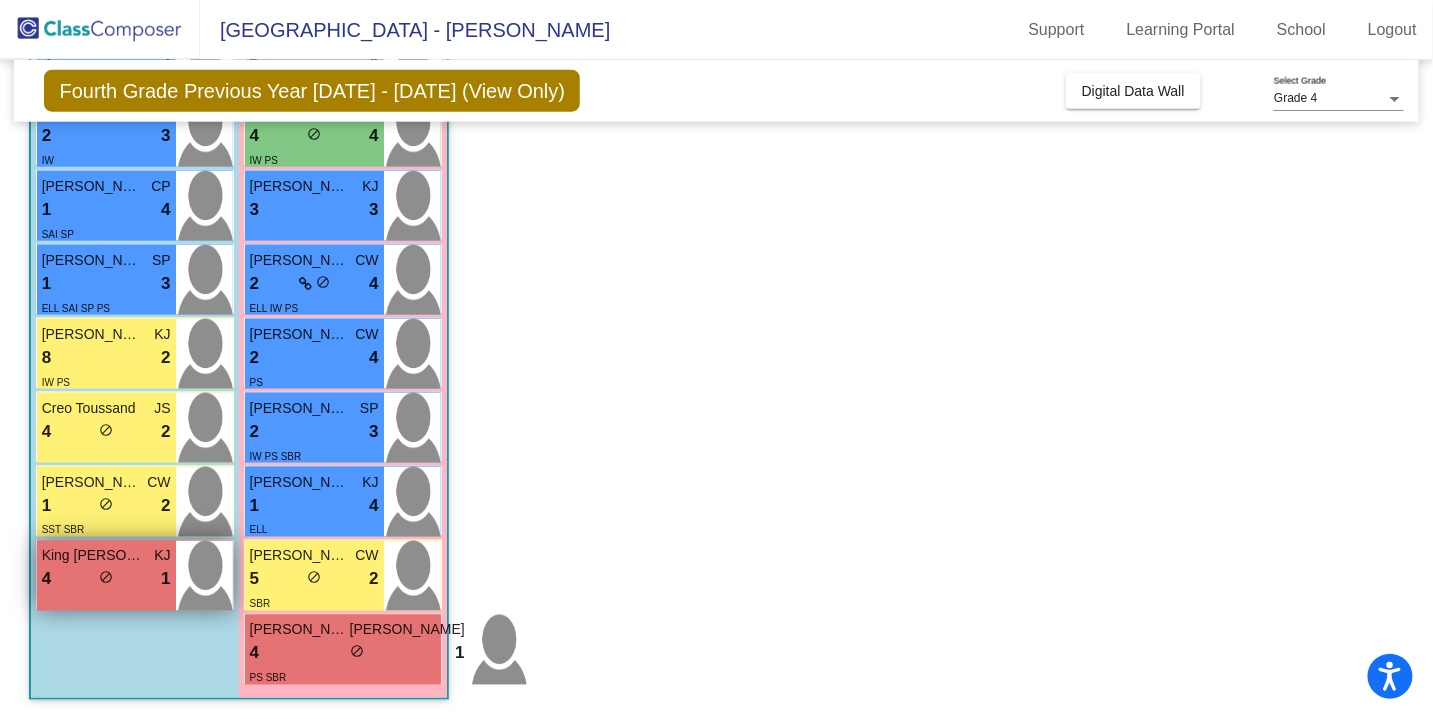 click on "4 lock do_not_disturb_alt 1" at bounding box center (106, 580) 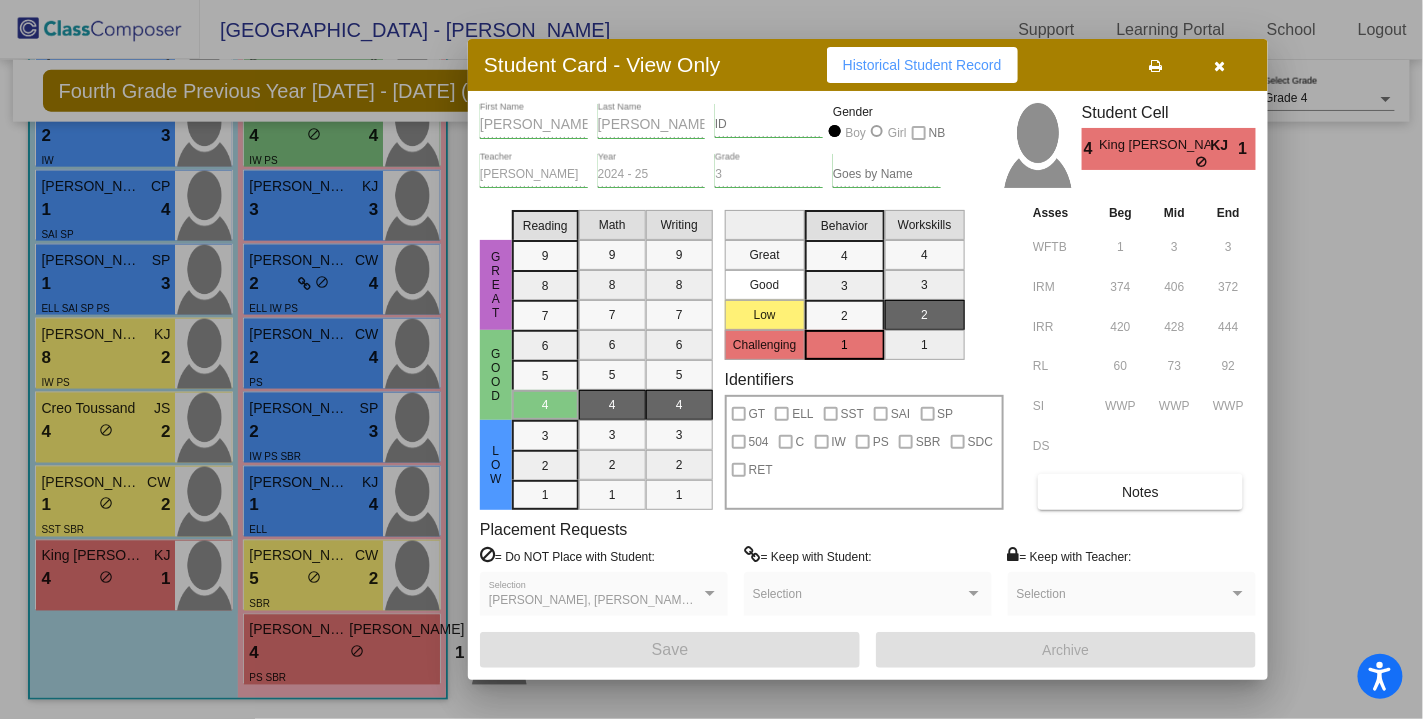 click at bounding box center (711, 359) 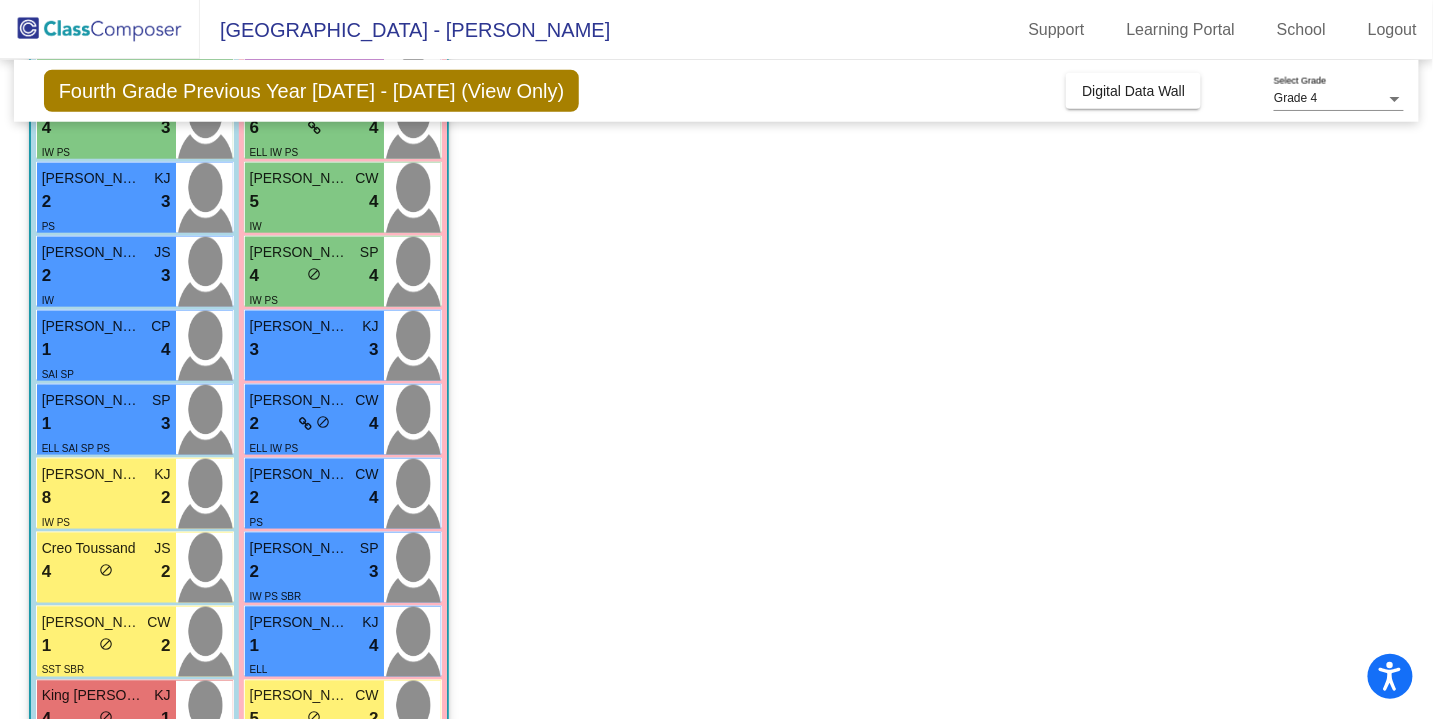 scroll, scrollTop: 532, scrollLeft: 0, axis: vertical 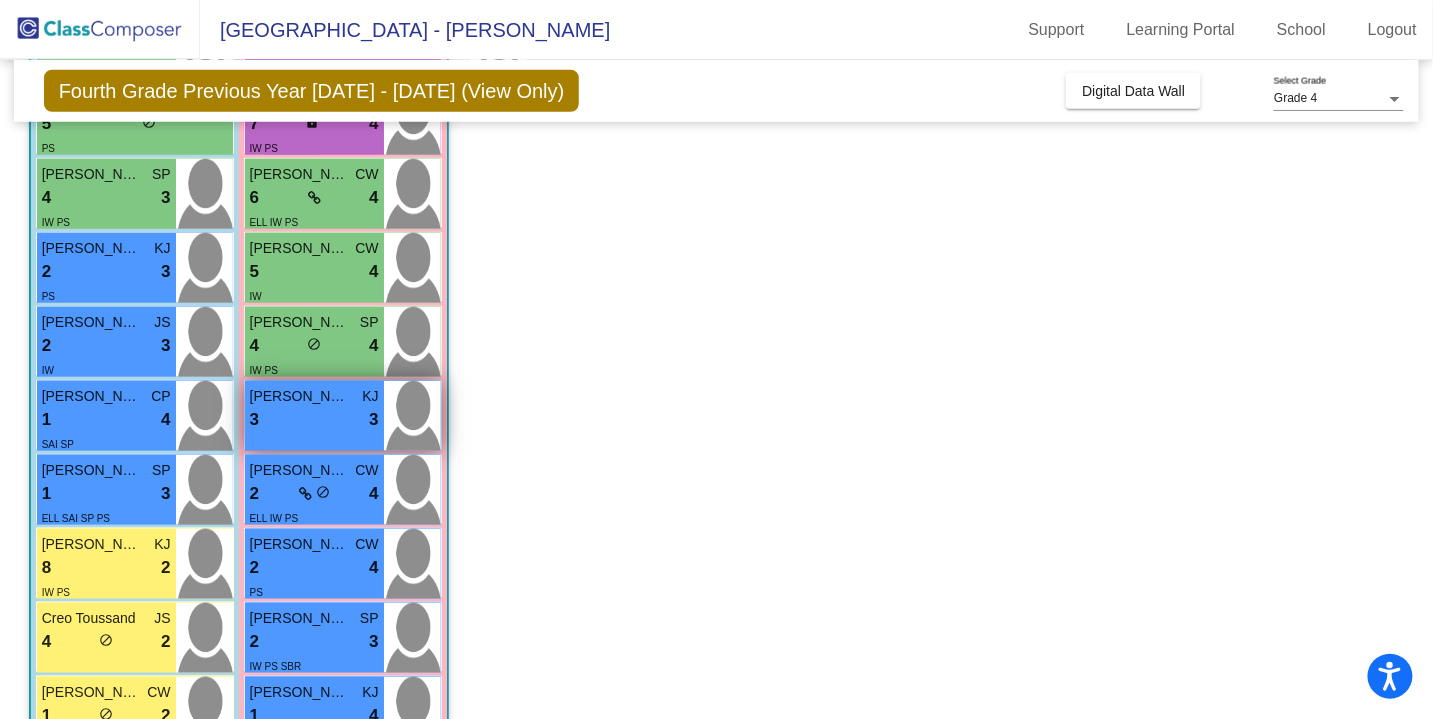 click on "3 lock do_not_disturb_alt 3" at bounding box center [314, 420] 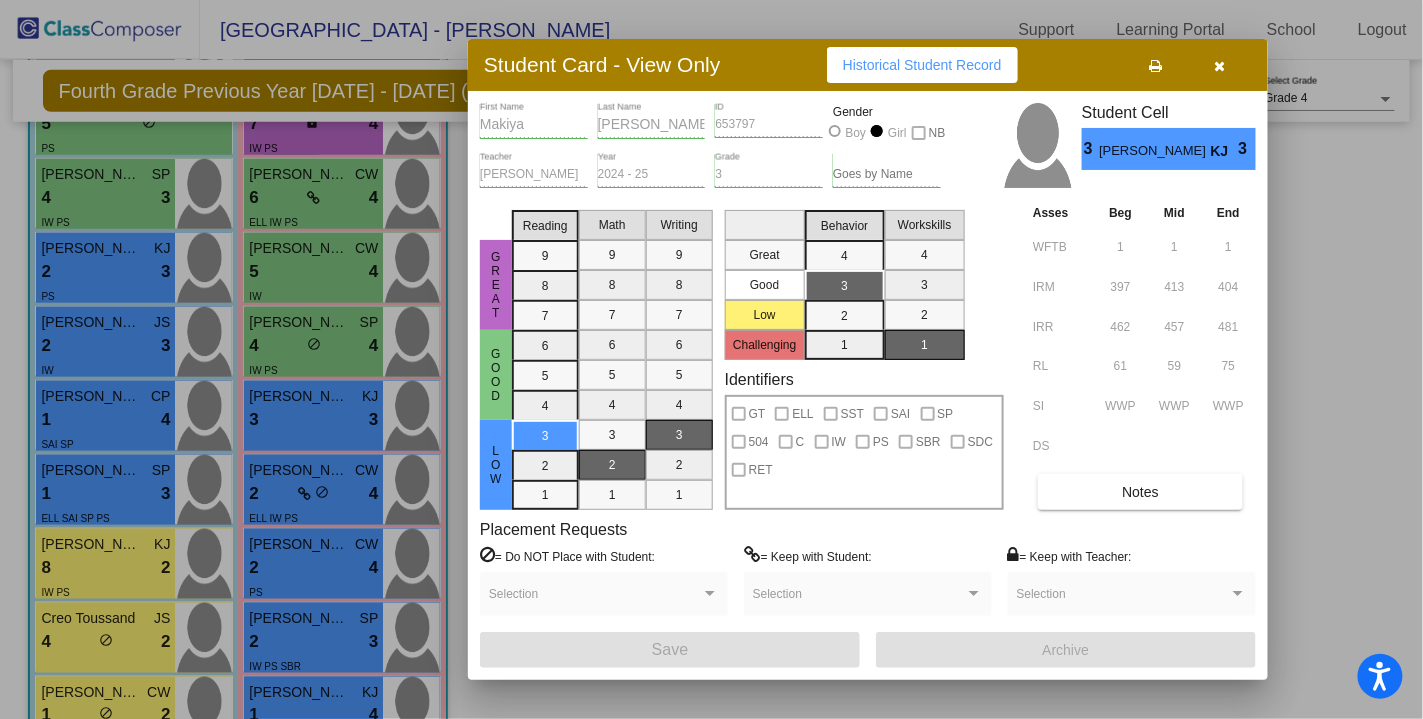 click at bounding box center (711, 359) 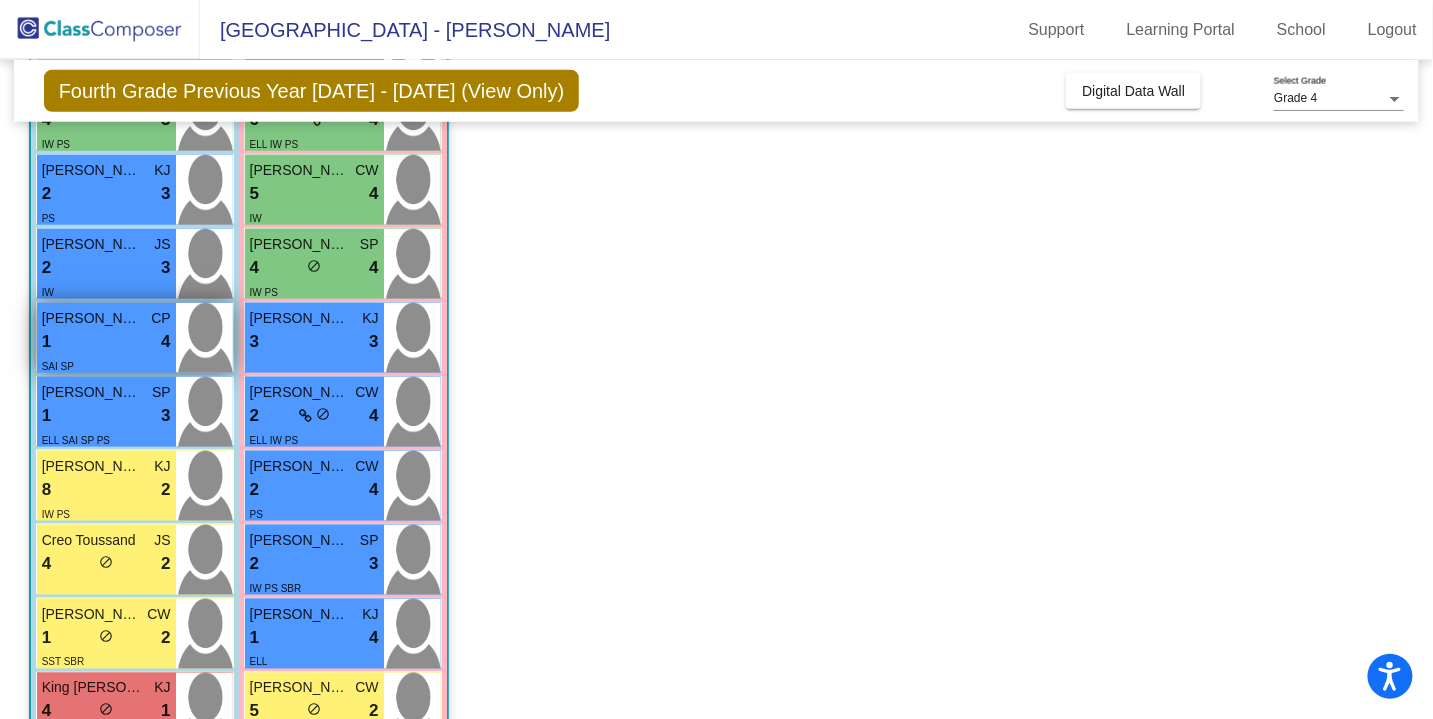 scroll, scrollTop: 606, scrollLeft: 0, axis: vertical 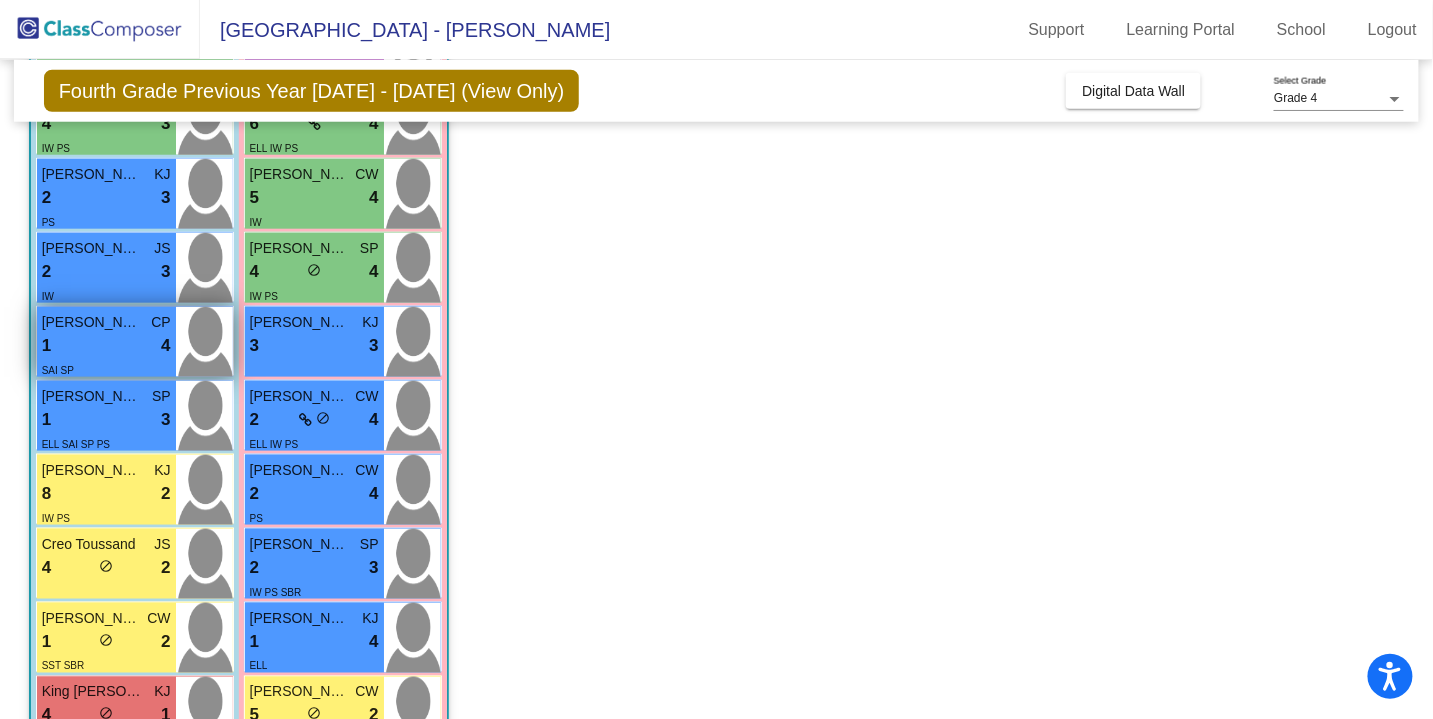 click on "1 lock do_not_disturb_alt 4" at bounding box center (106, 346) 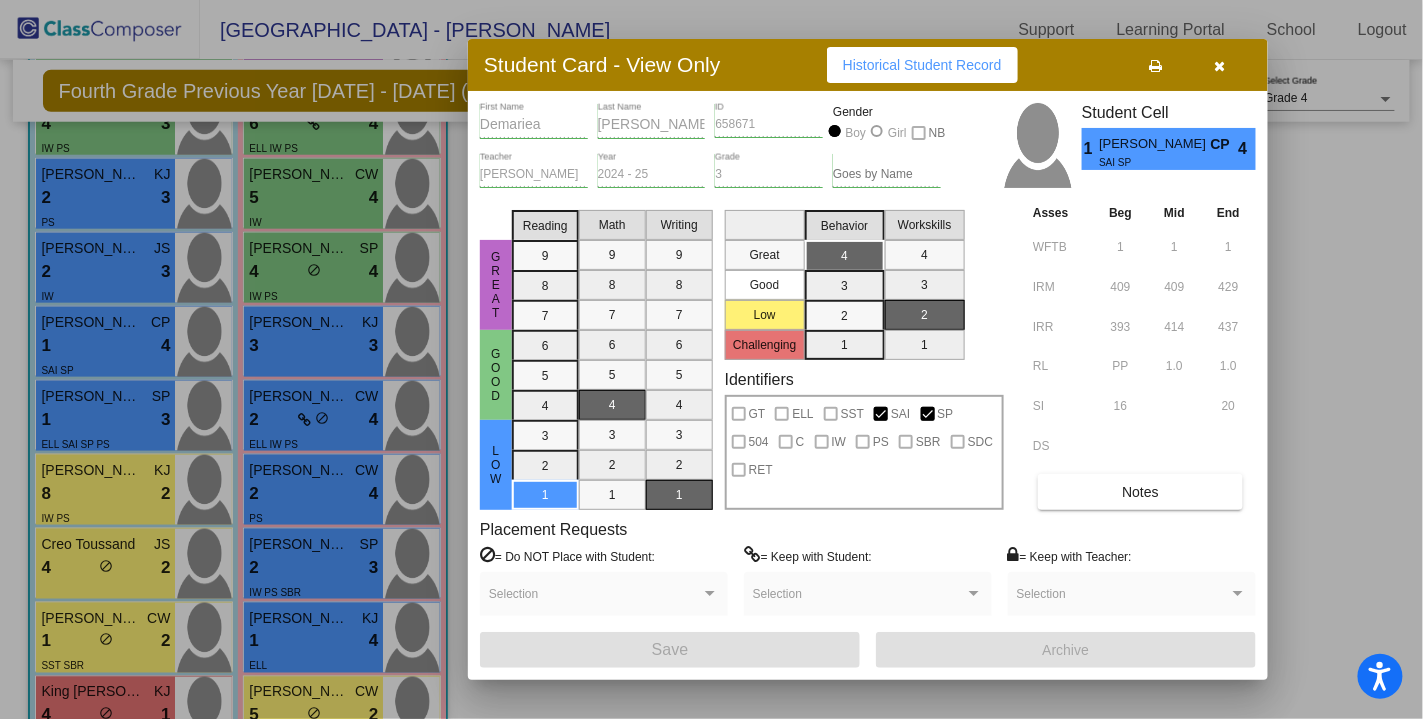 click at bounding box center (711, 359) 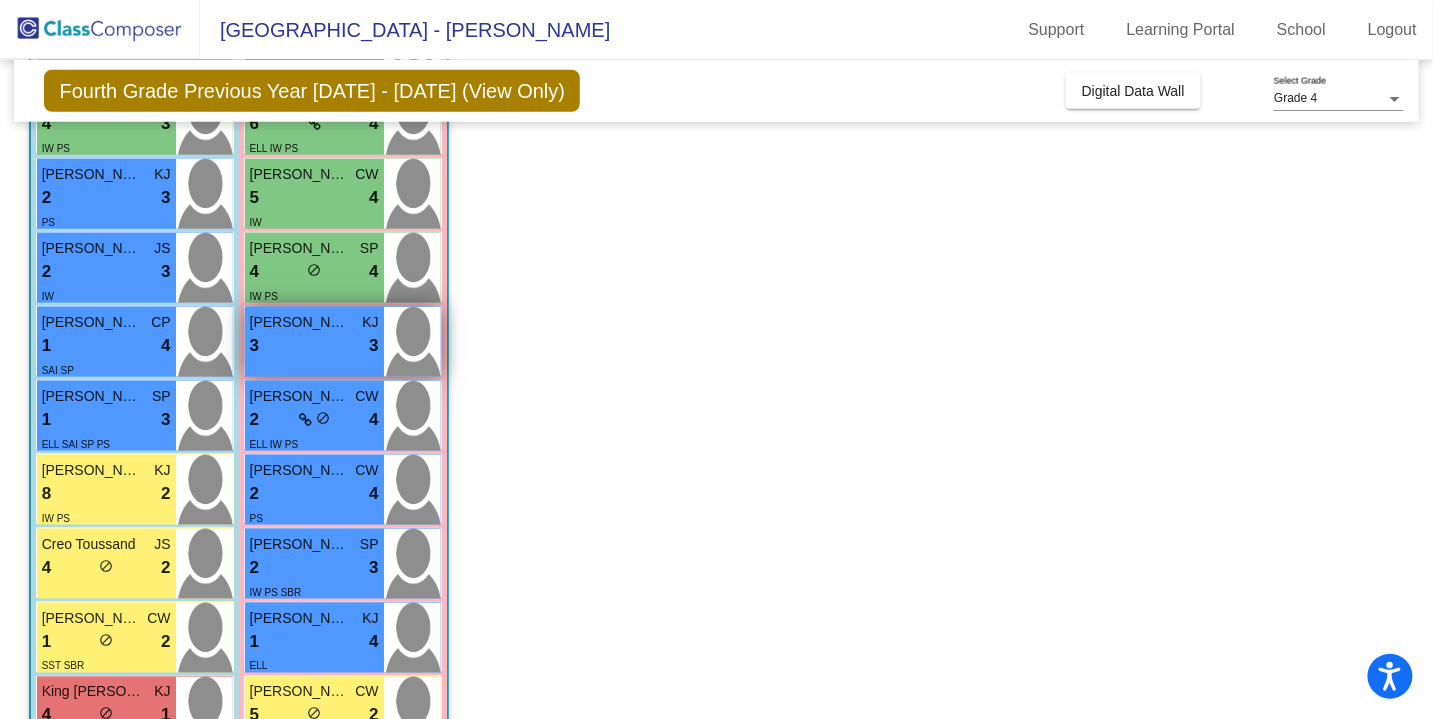 scroll, scrollTop: 742, scrollLeft: 0, axis: vertical 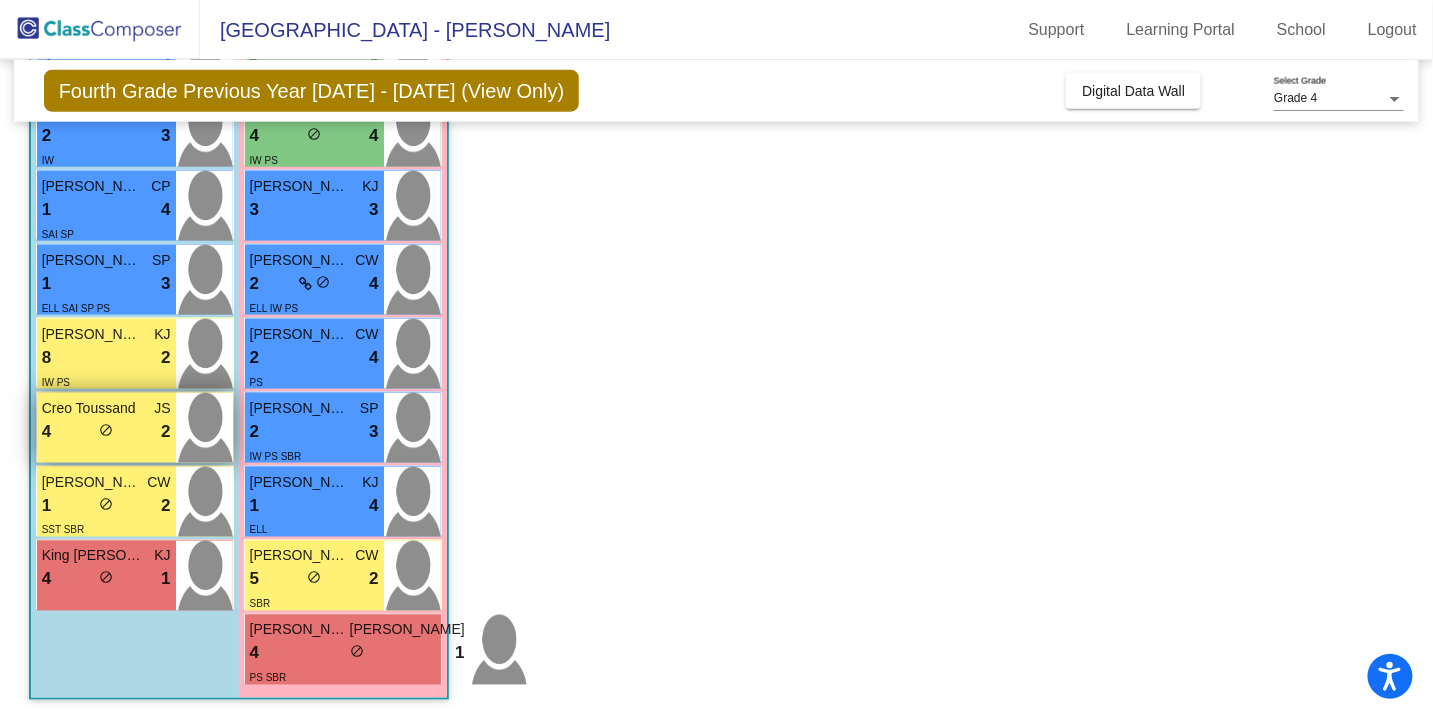 click on "Creo Toussand" at bounding box center (92, 408) 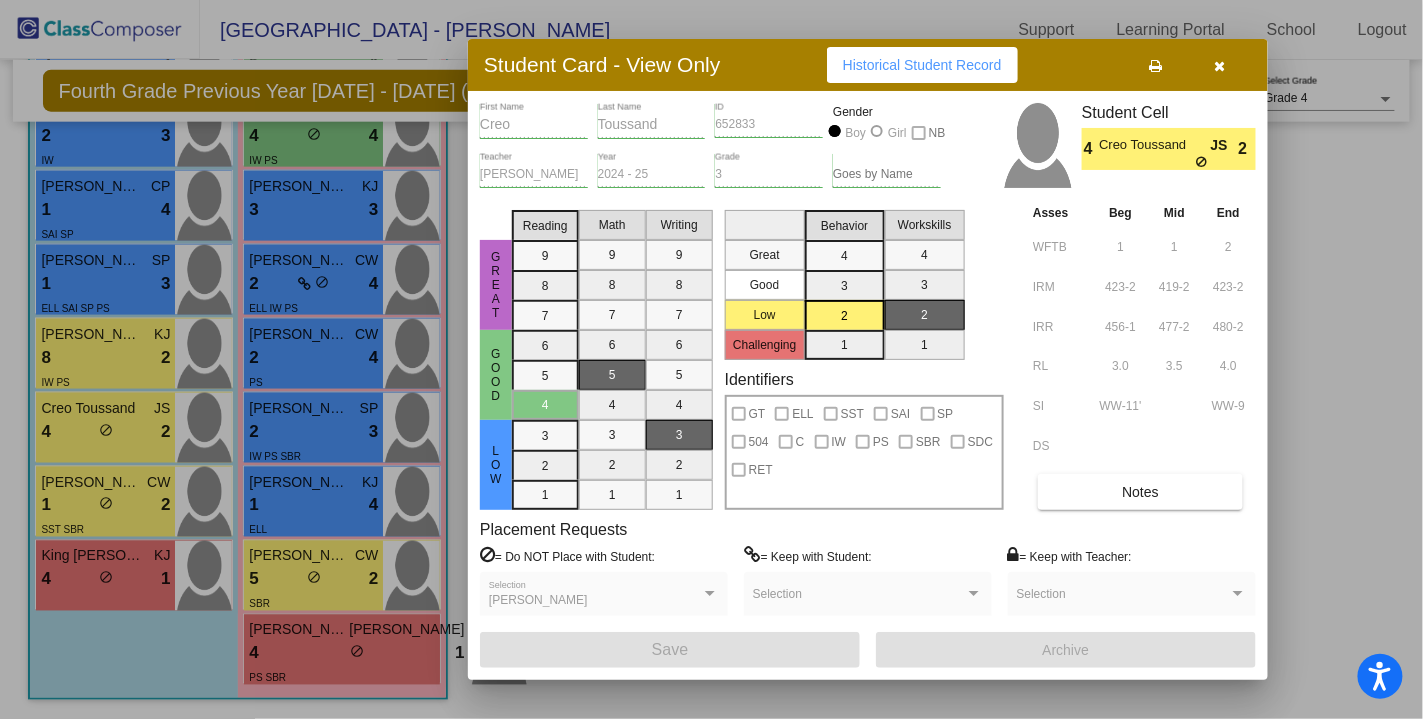 click at bounding box center (711, 359) 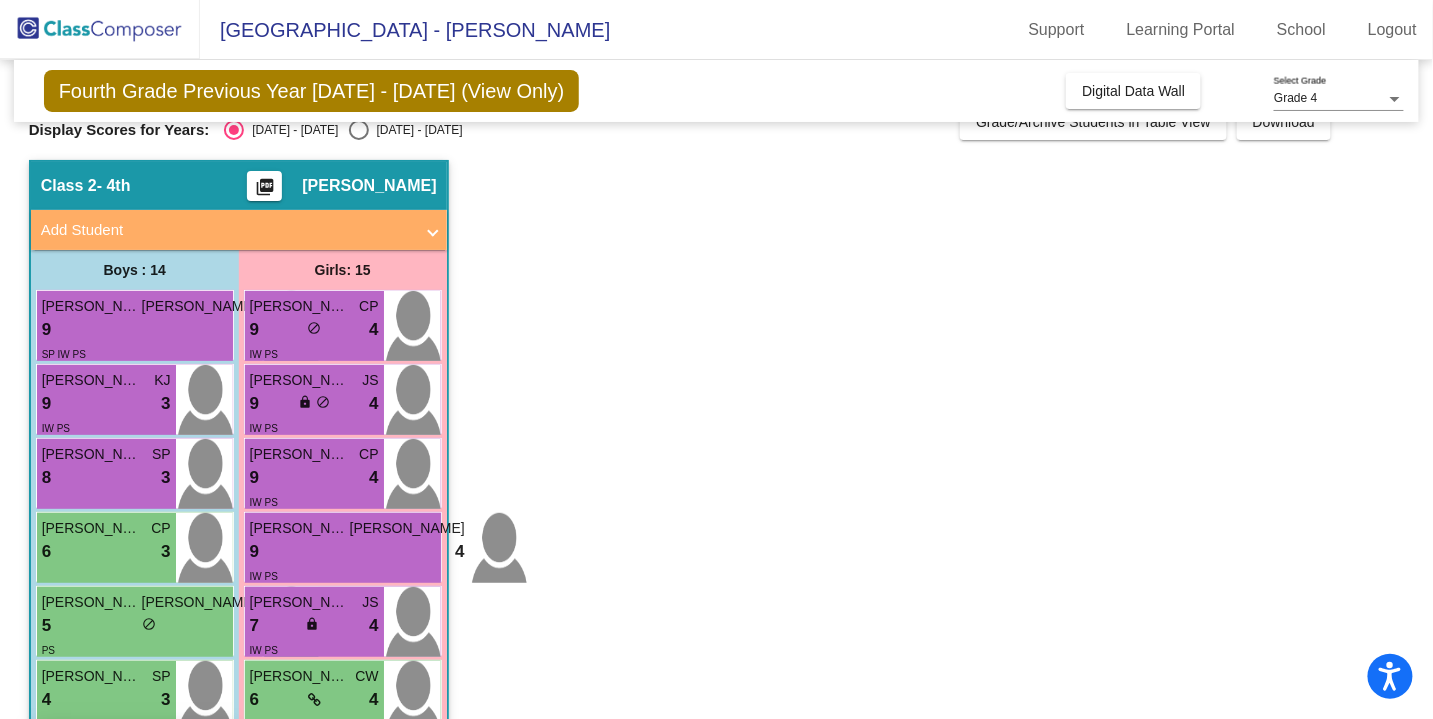 scroll, scrollTop: 0, scrollLeft: 0, axis: both 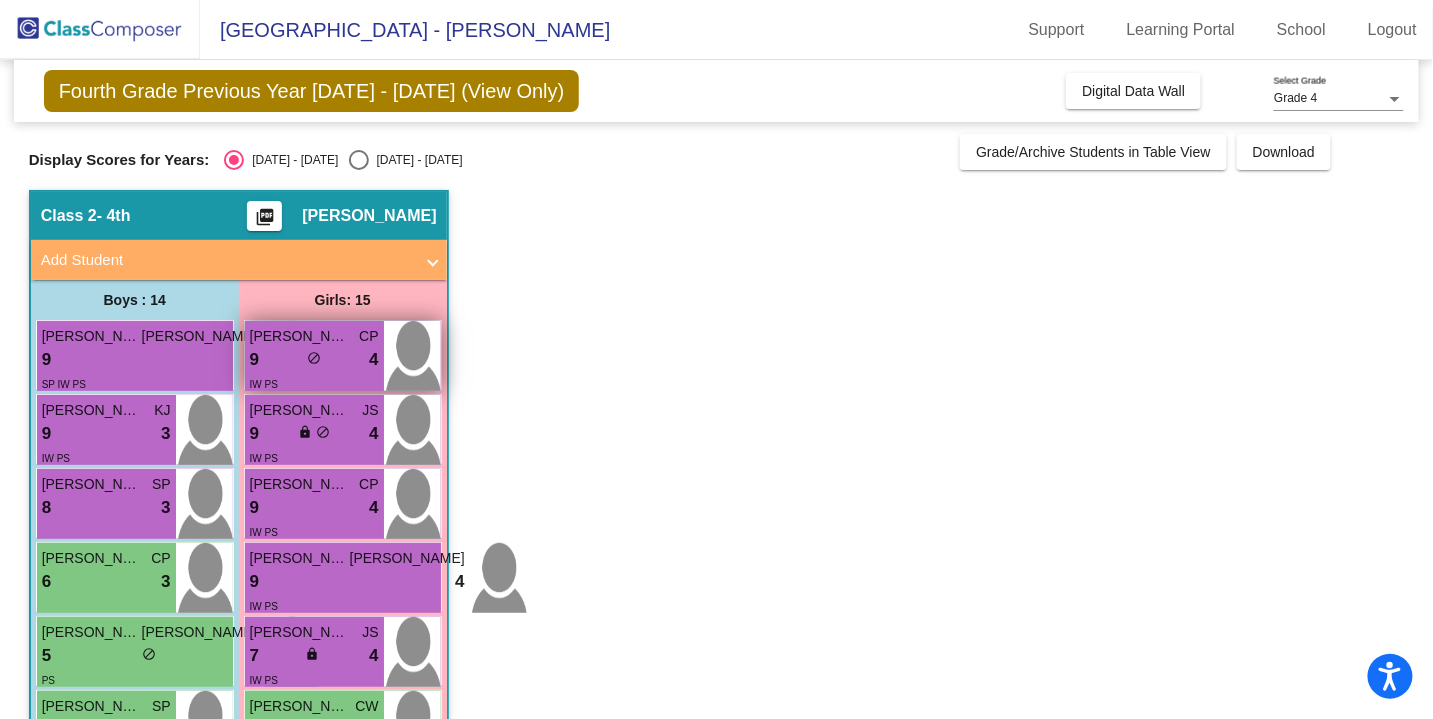 click on "[PERSON_NAME]" at bounding box center (300, 336) 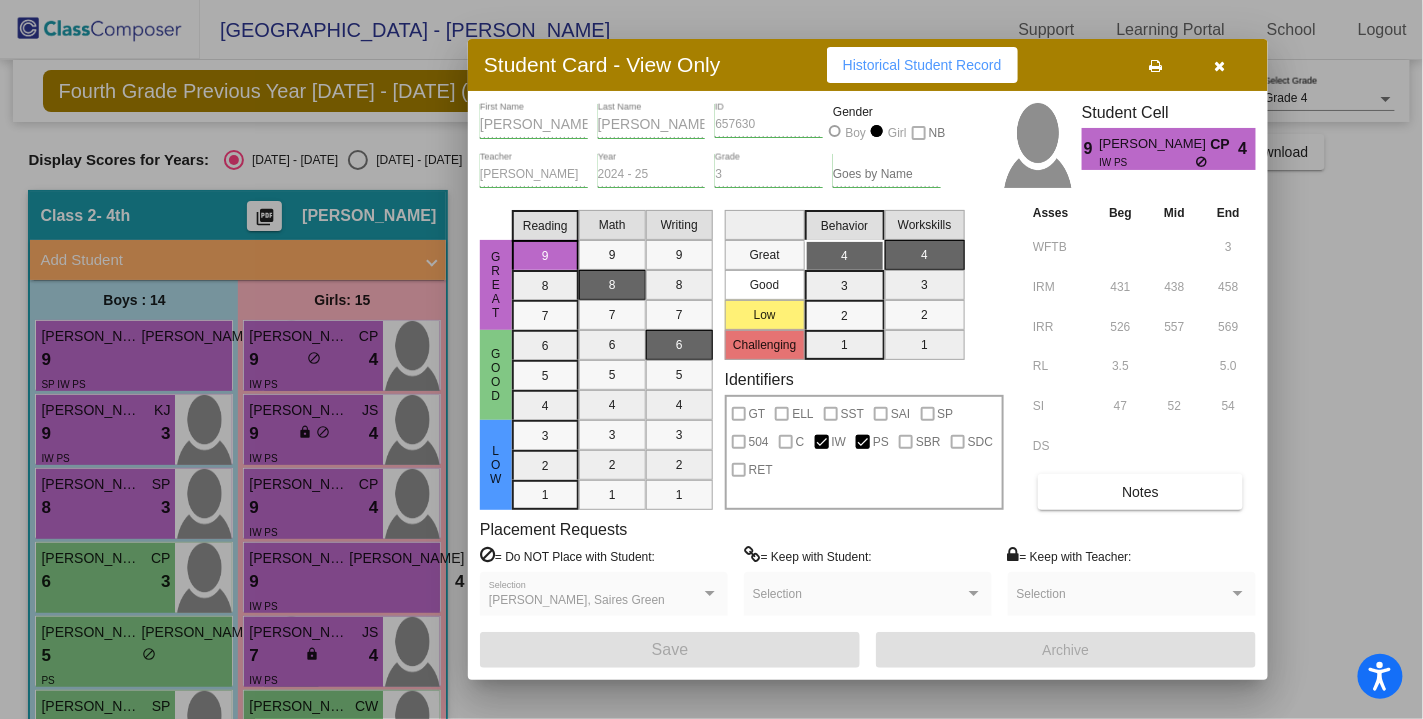 click at bounding box center (711, 359) 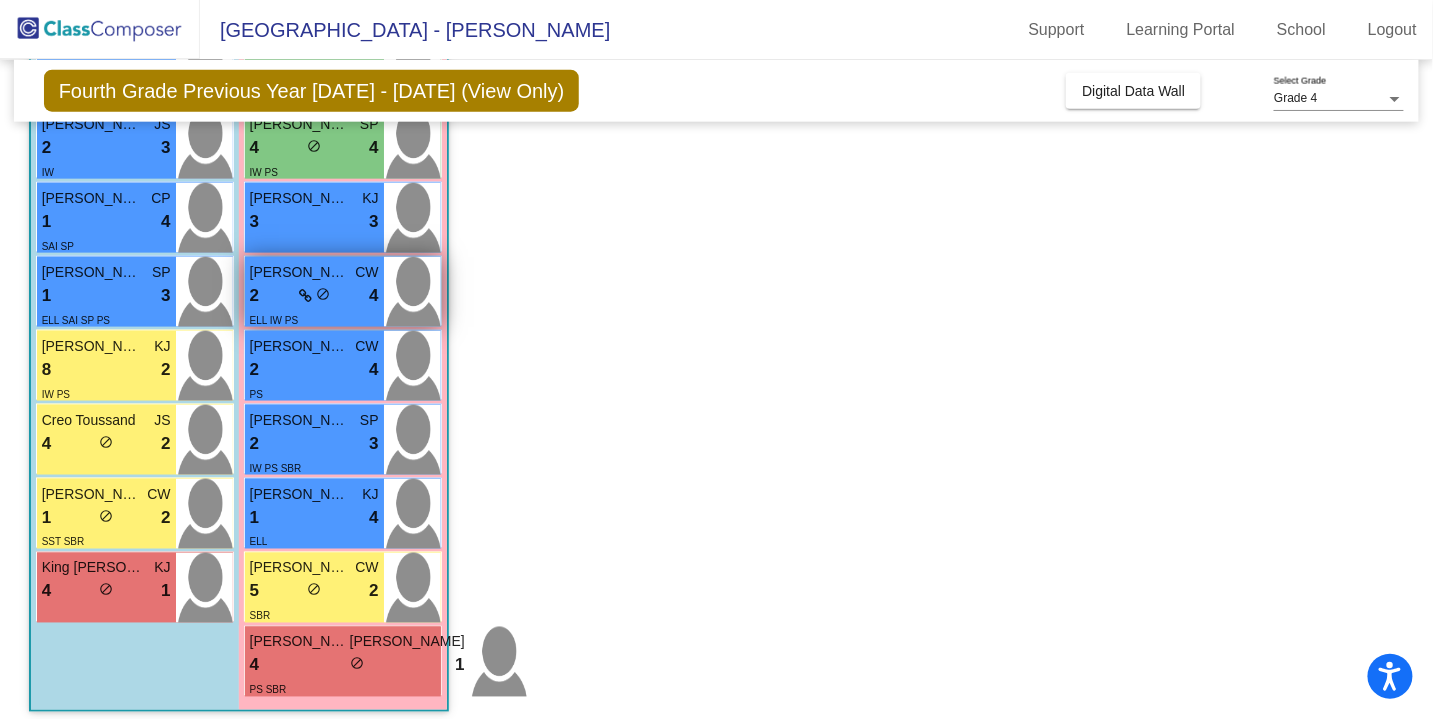 scroll, scrollTop: 742, scrollLeft: 0, axis: vertical 